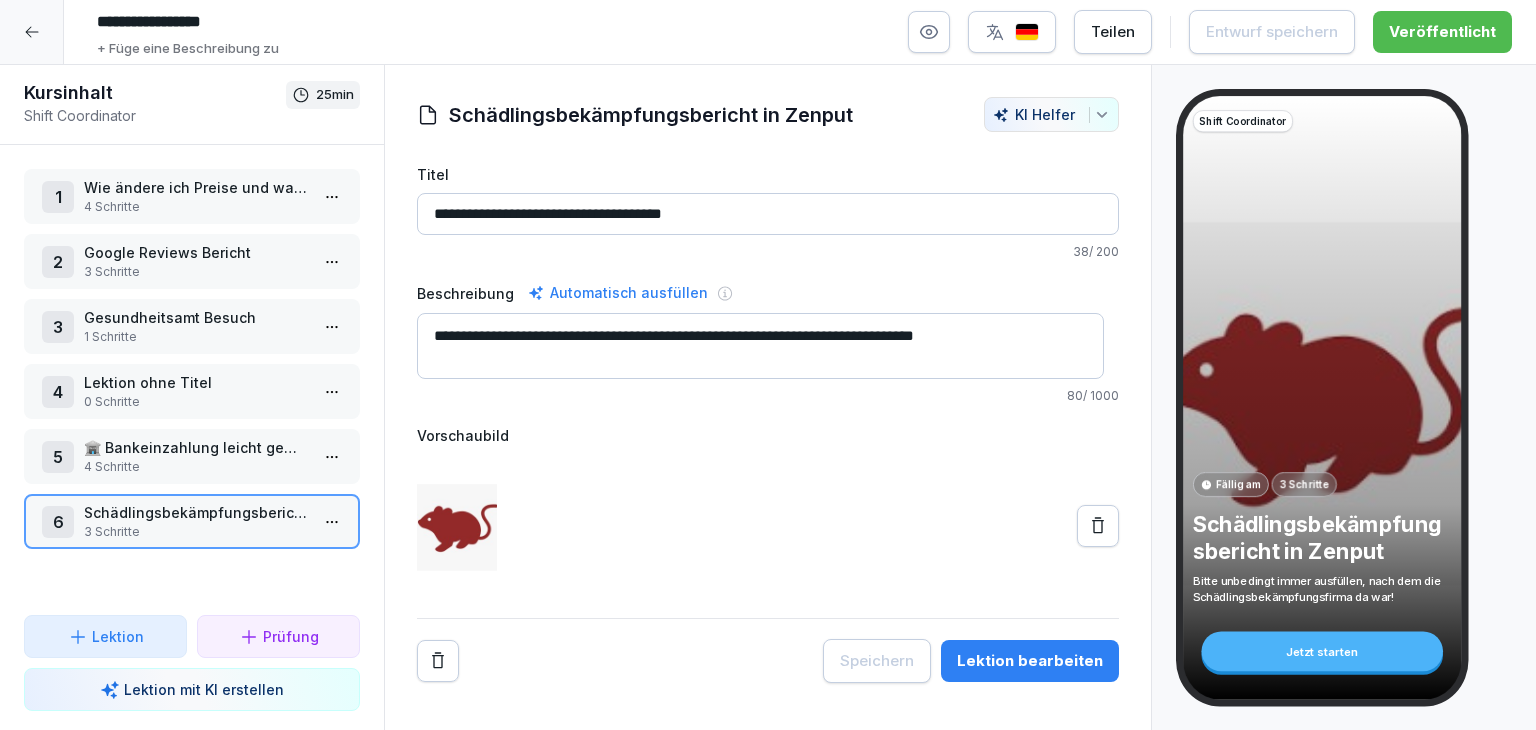 scroll, scrollTop: 0, scrollLeft: 0, axis: both 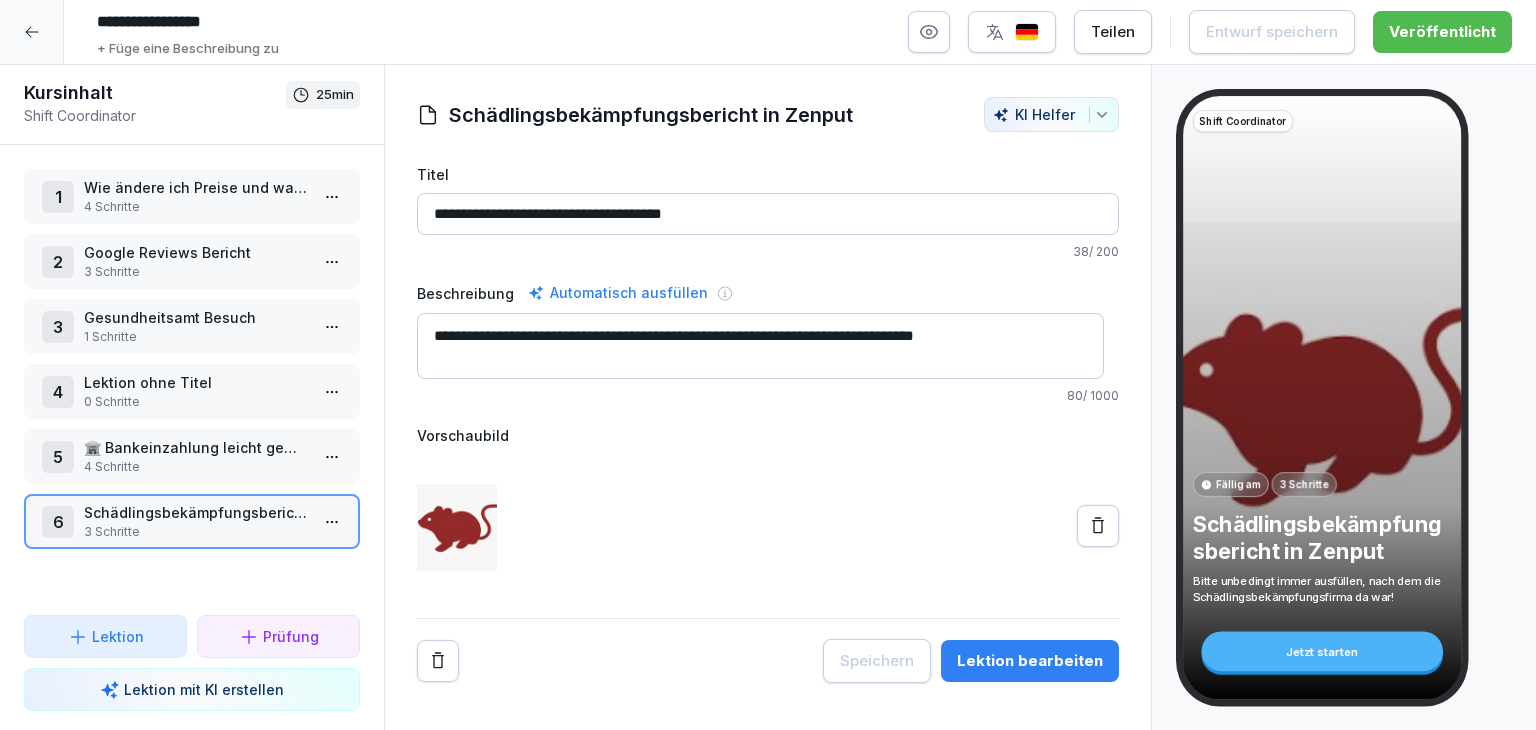 click at bounding box center (32, 32) 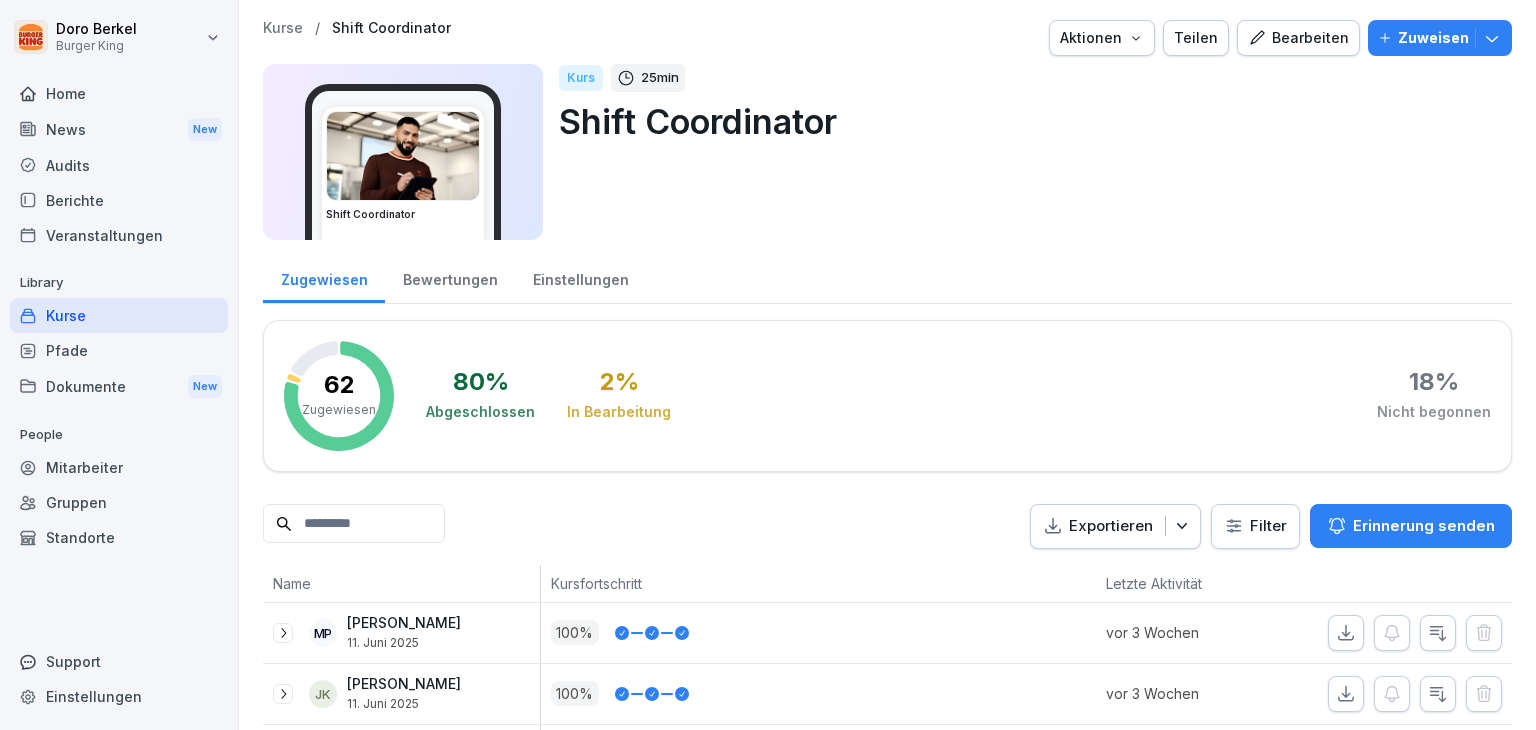 click on "Kurse" at bounding box center [119, 315] 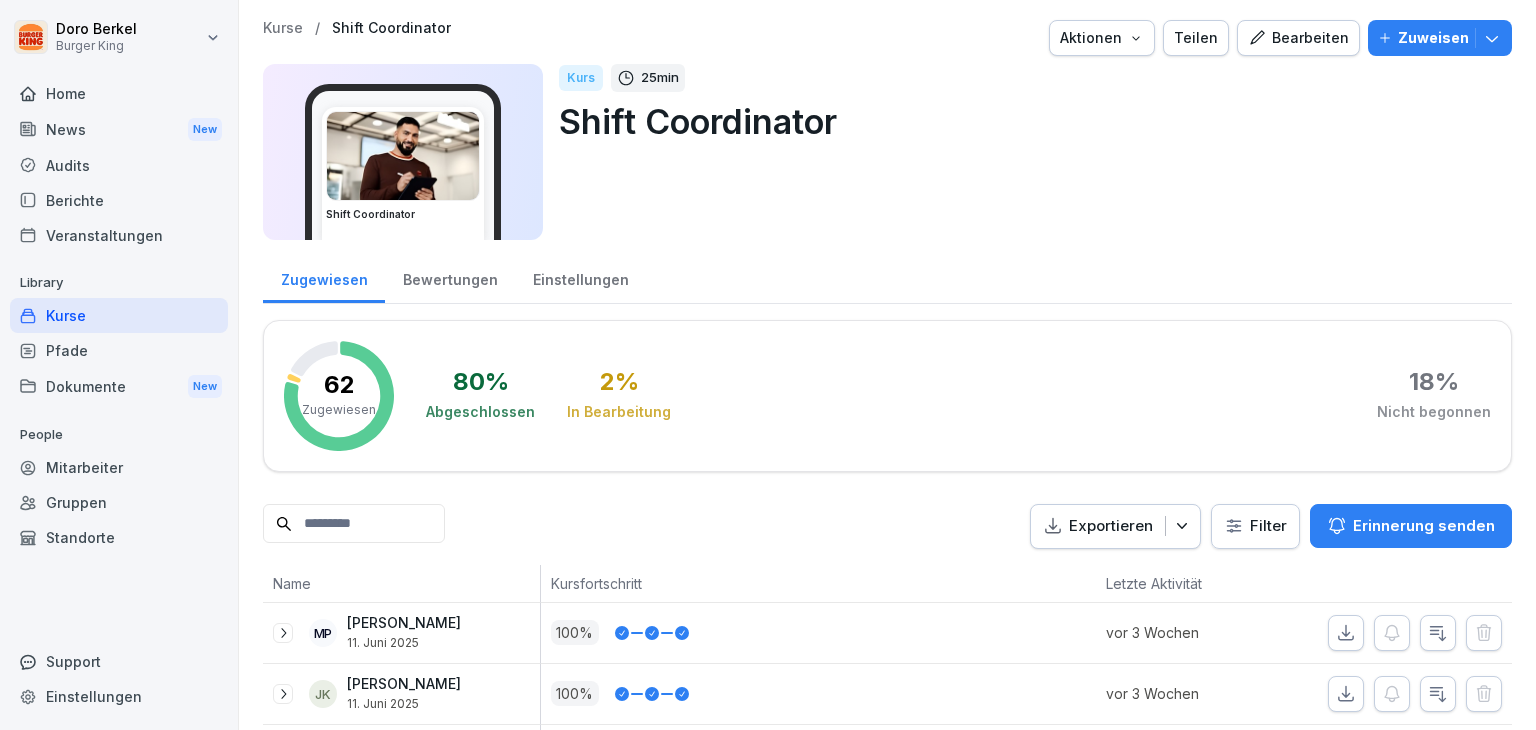 click on "Bearbeiten" at bounding box center (1298, 38) 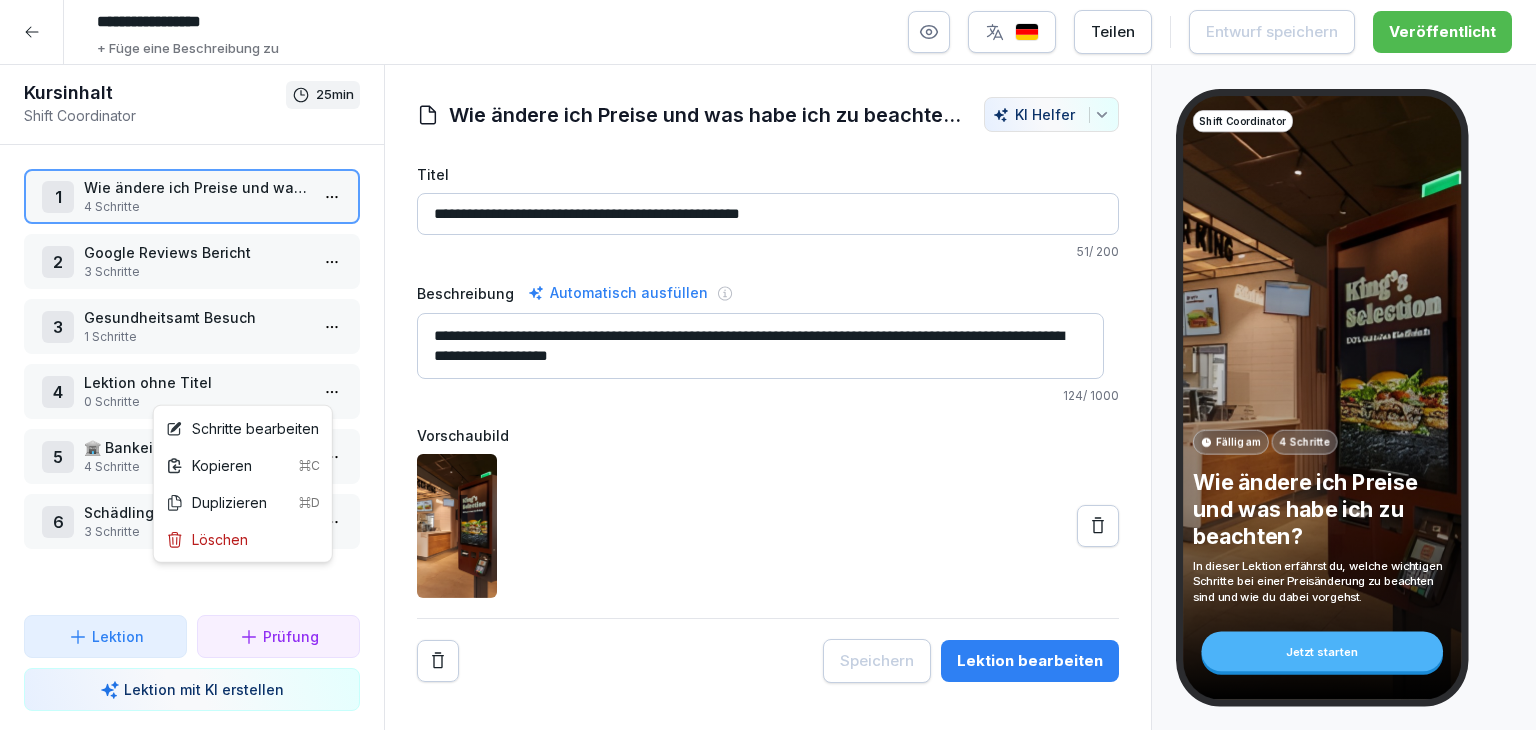 click on "**********" at bounding box center (768, 365) 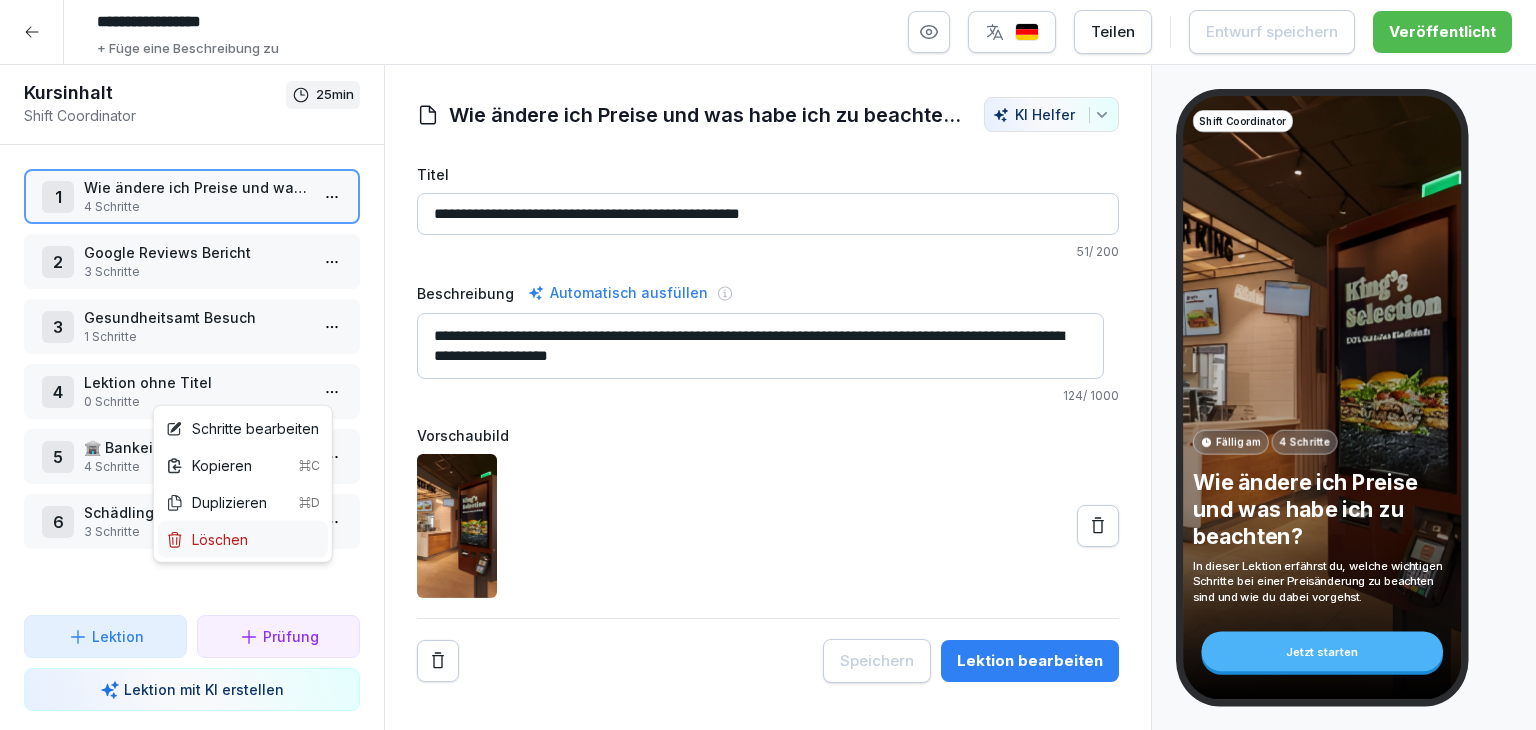 click on "Löschen" at bounding box center (207, 539) 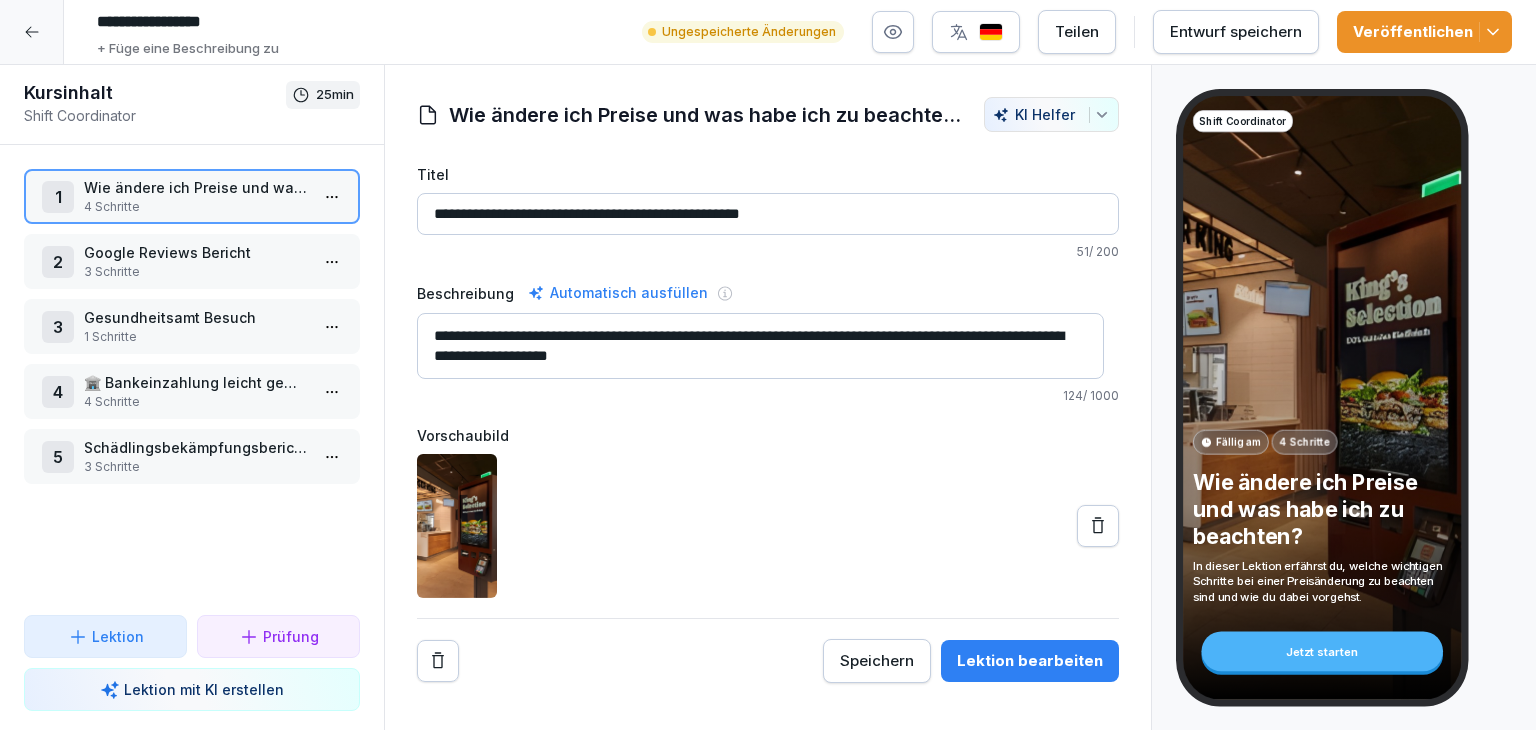 click on "Veröffentlichen" at bounding box center [1424, 32] 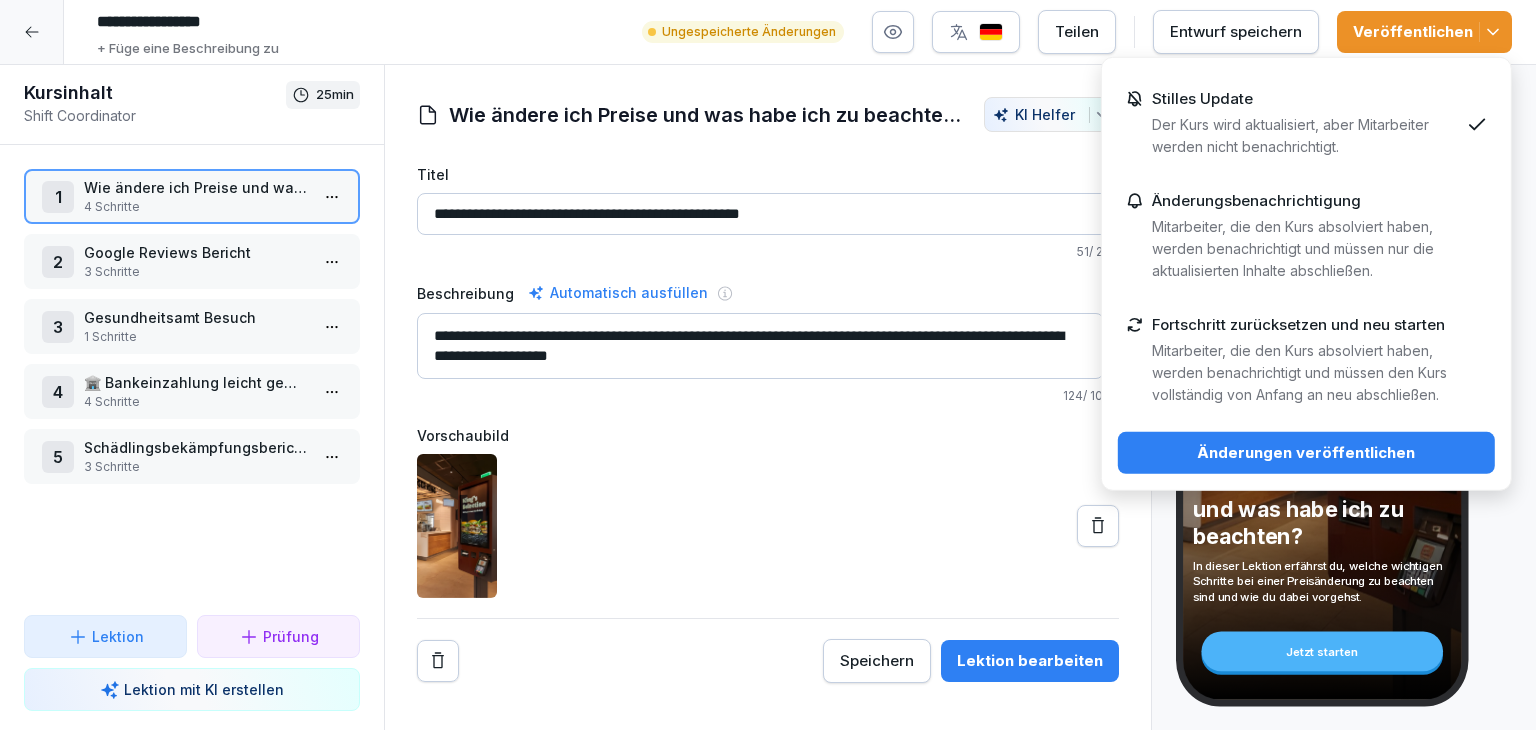 click on "Änderungen veröffentlichen" at bounding box center (1306, 453) 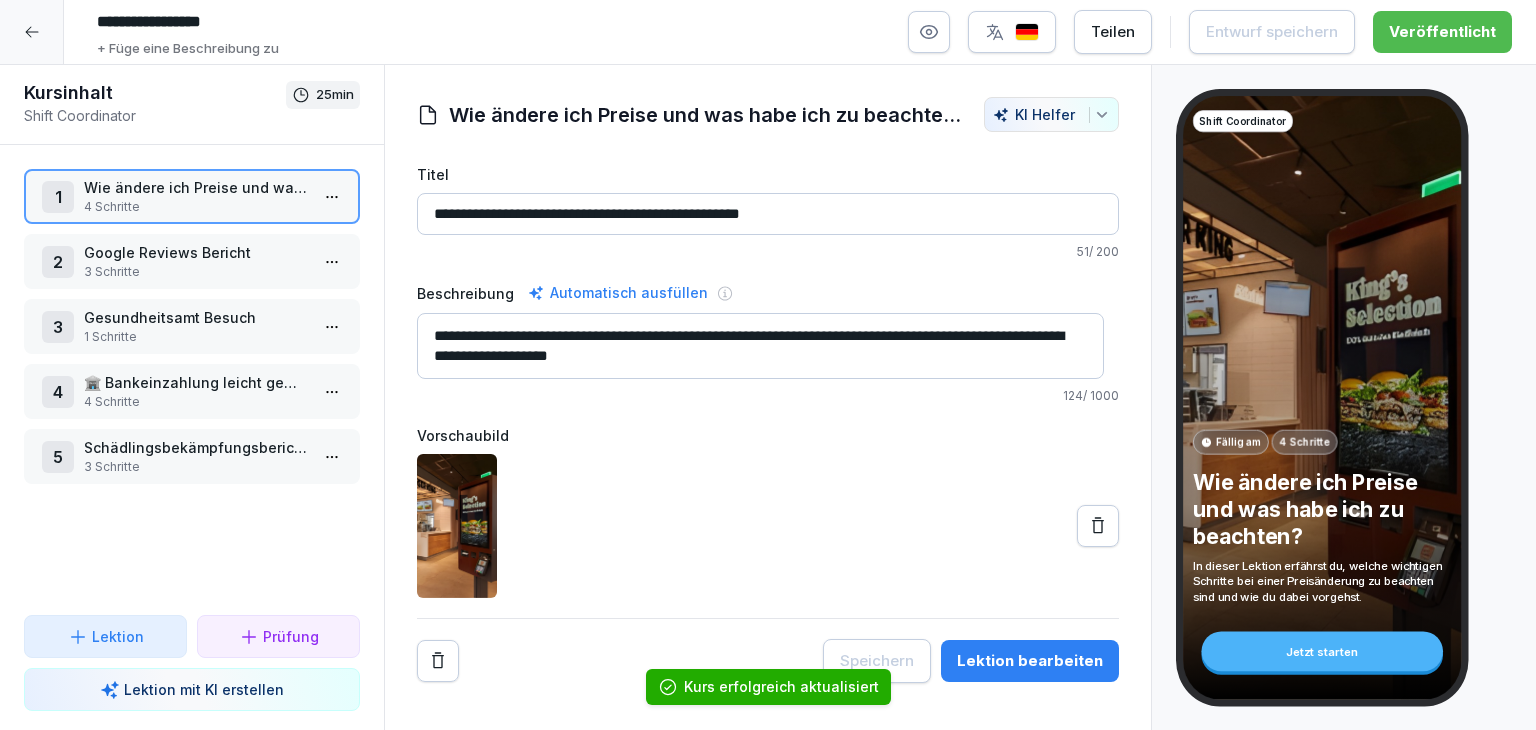 click 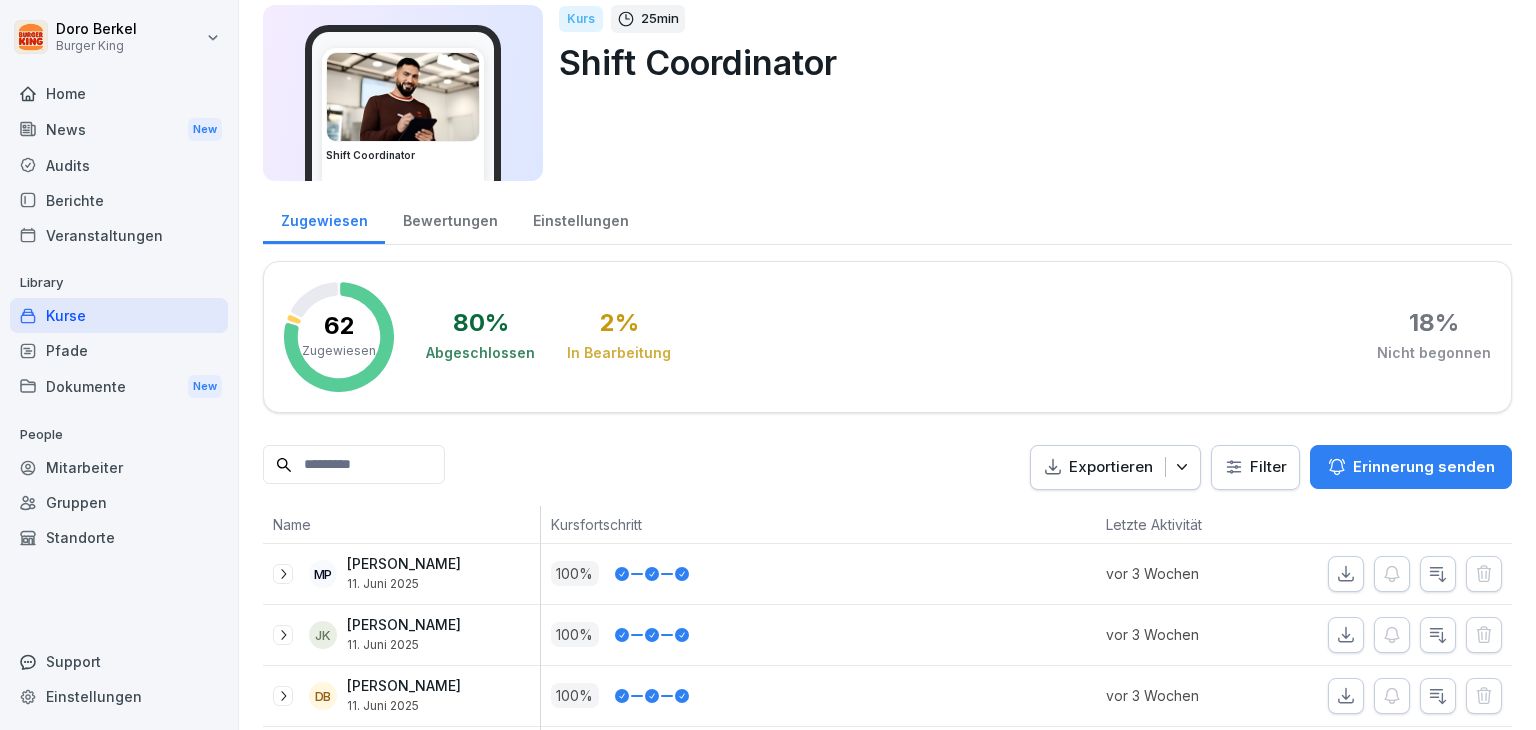 scroll, scrollTop: 0, scrollLeft: 0, axis: both 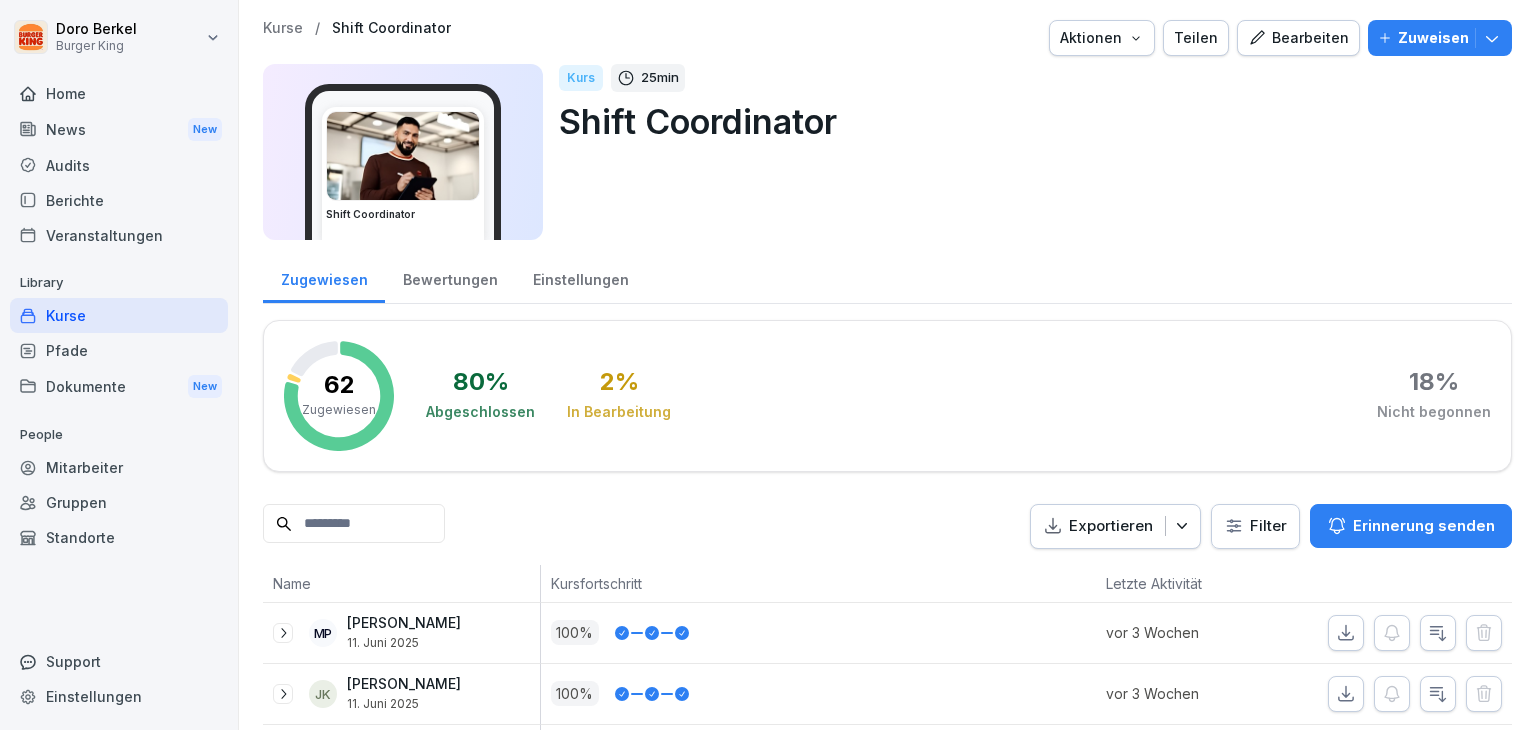 click at bounding box center (354, 523) 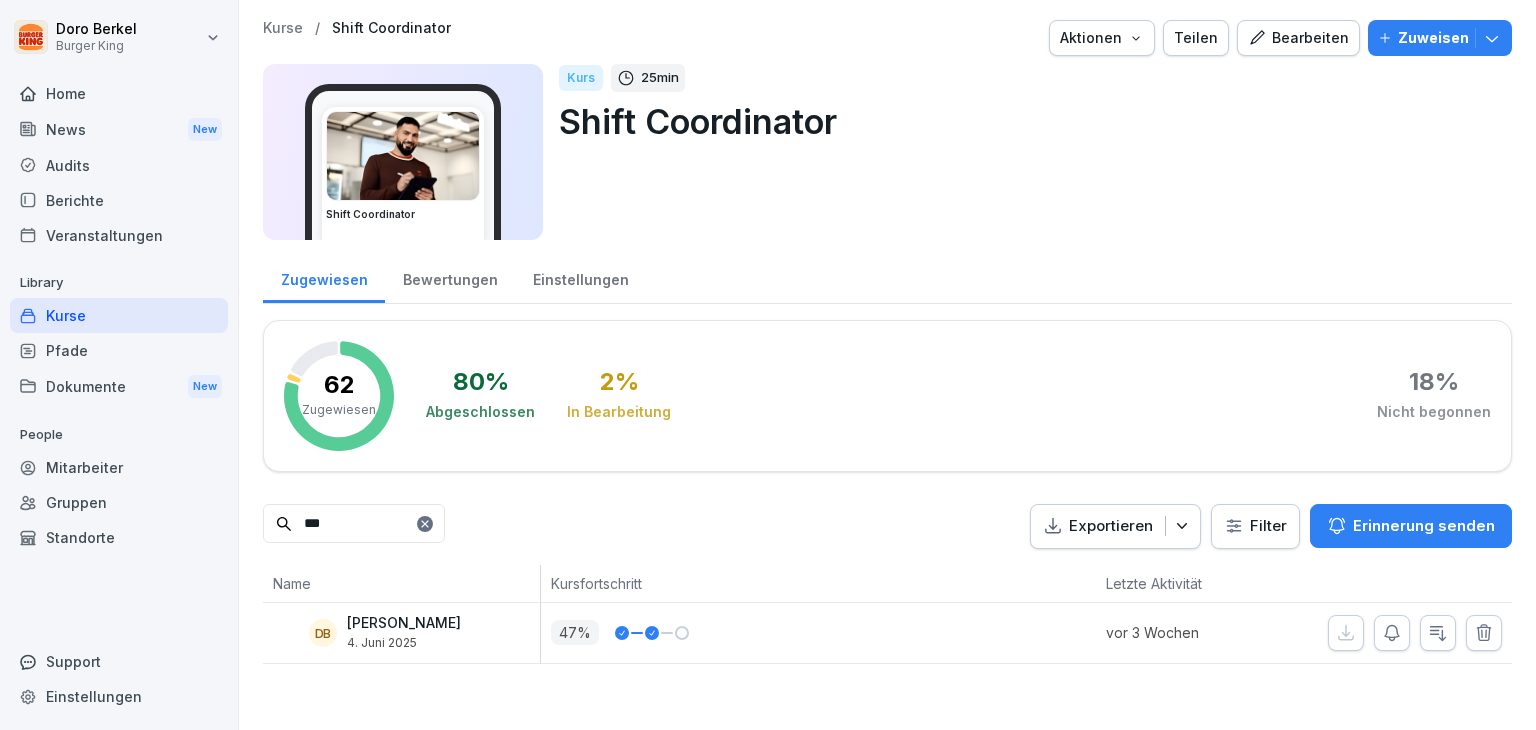 type on "***" 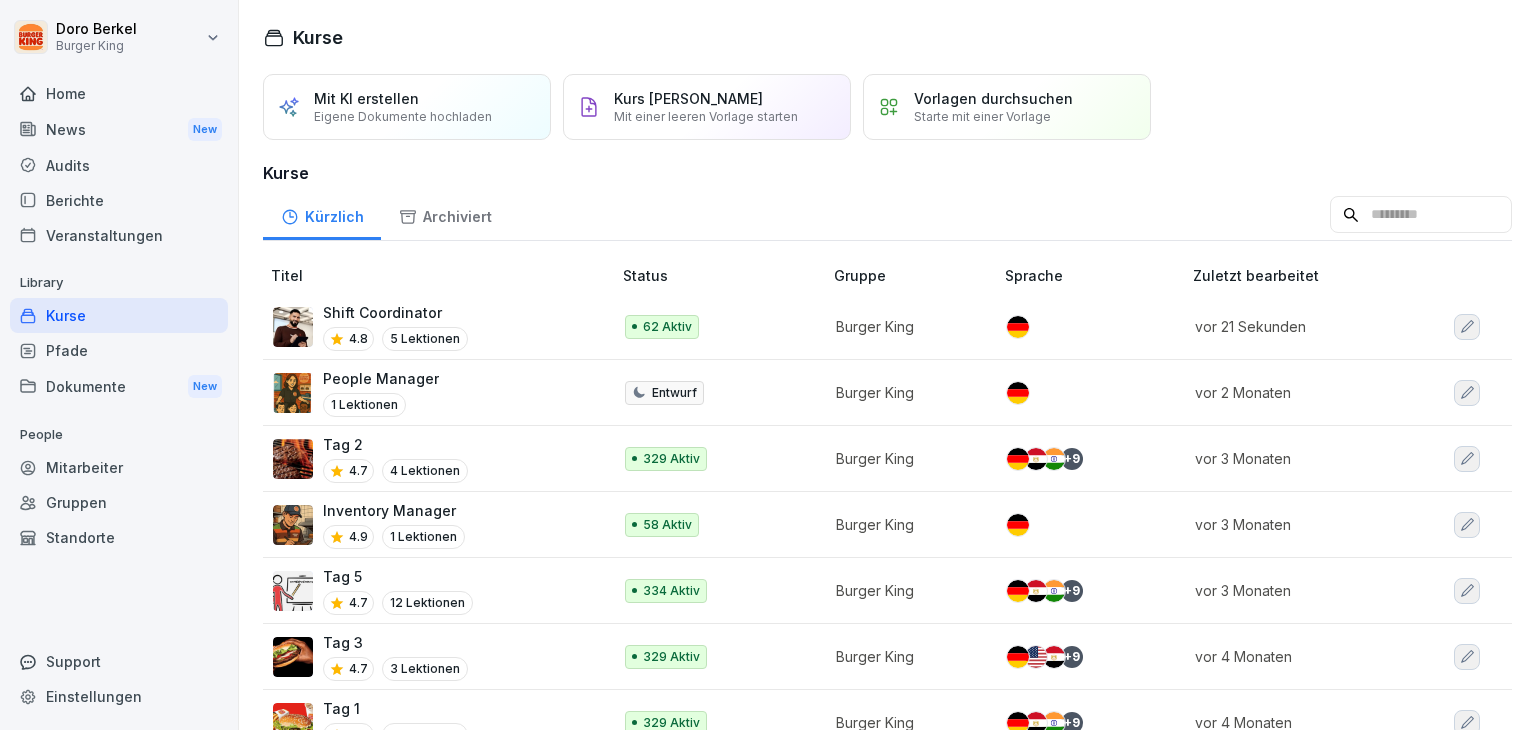 click on "Shift Coordinator 4.8 5 Lektionen" at bounding box center (432, 326) 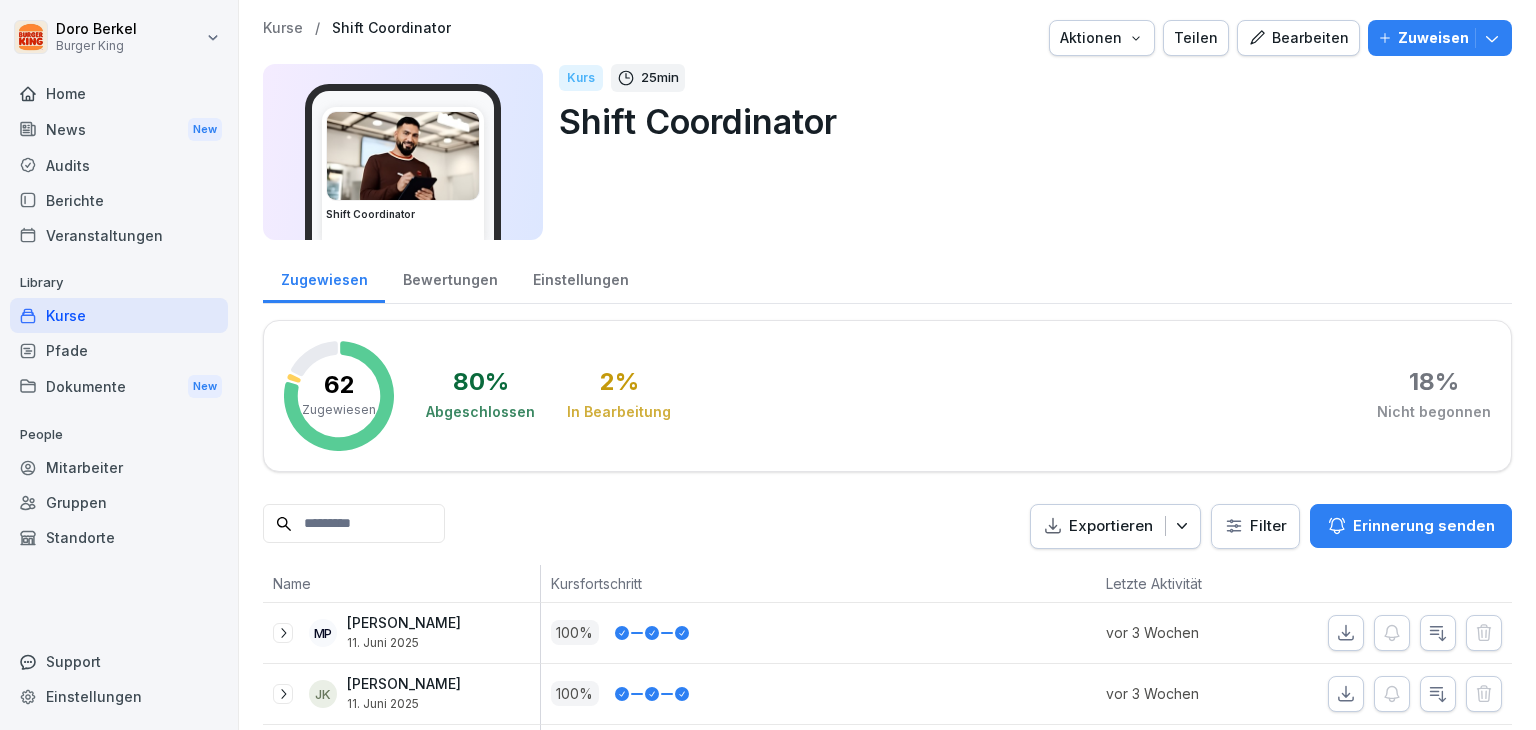 scroll, scrollTop: 0, scrollLeft: 0, axis: both 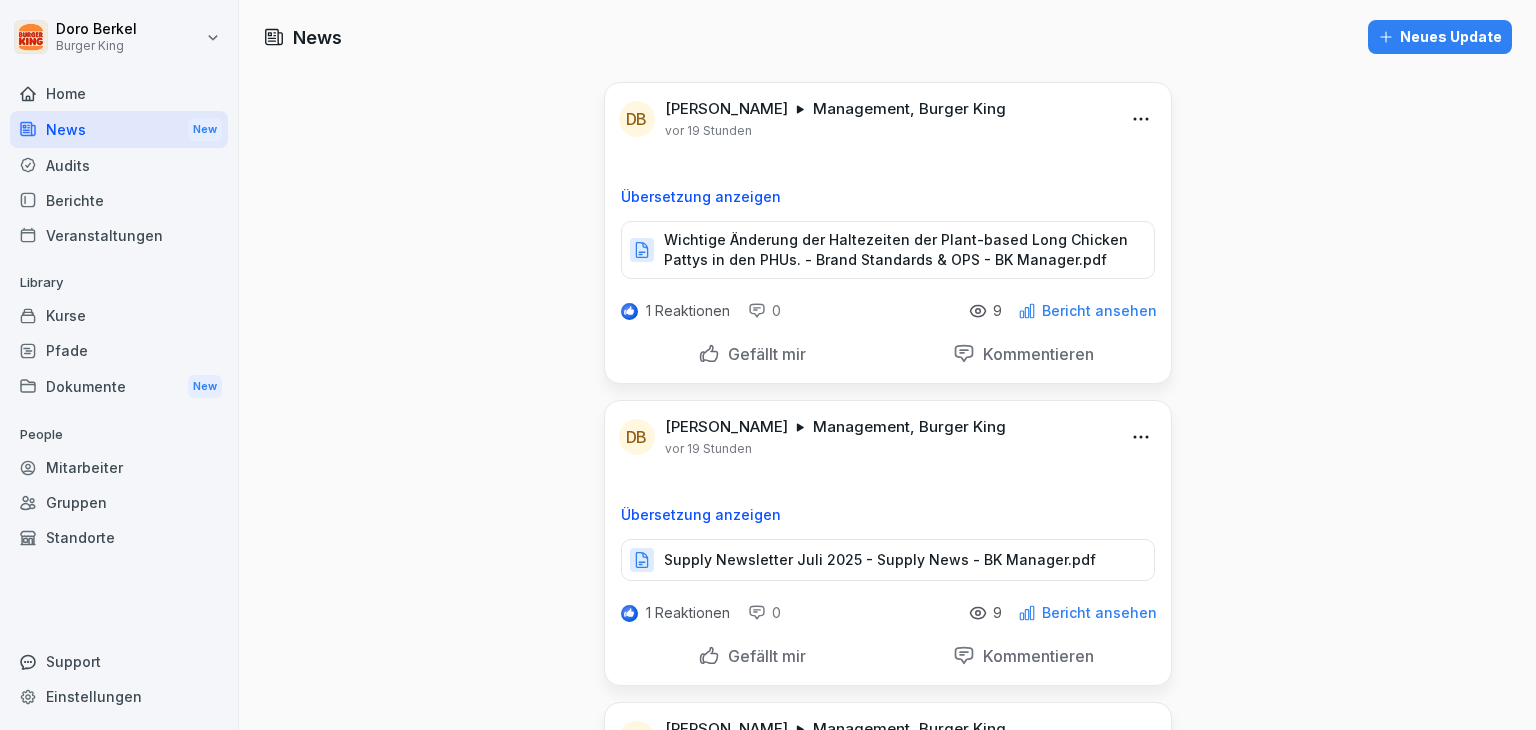 click on "Neues Update" at bounding box center (1440, 37) 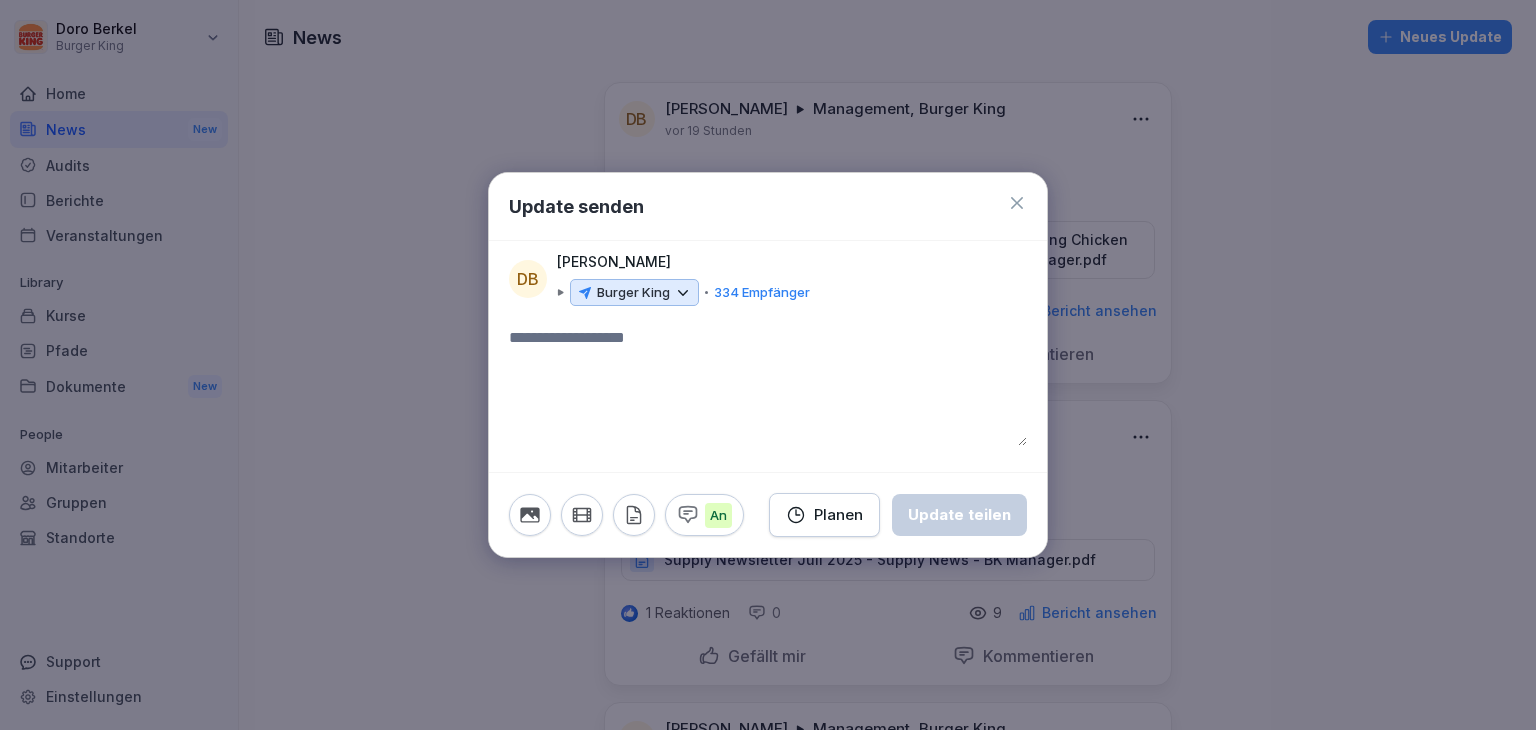 click on "Burger King" at bounding box center (634, 293) 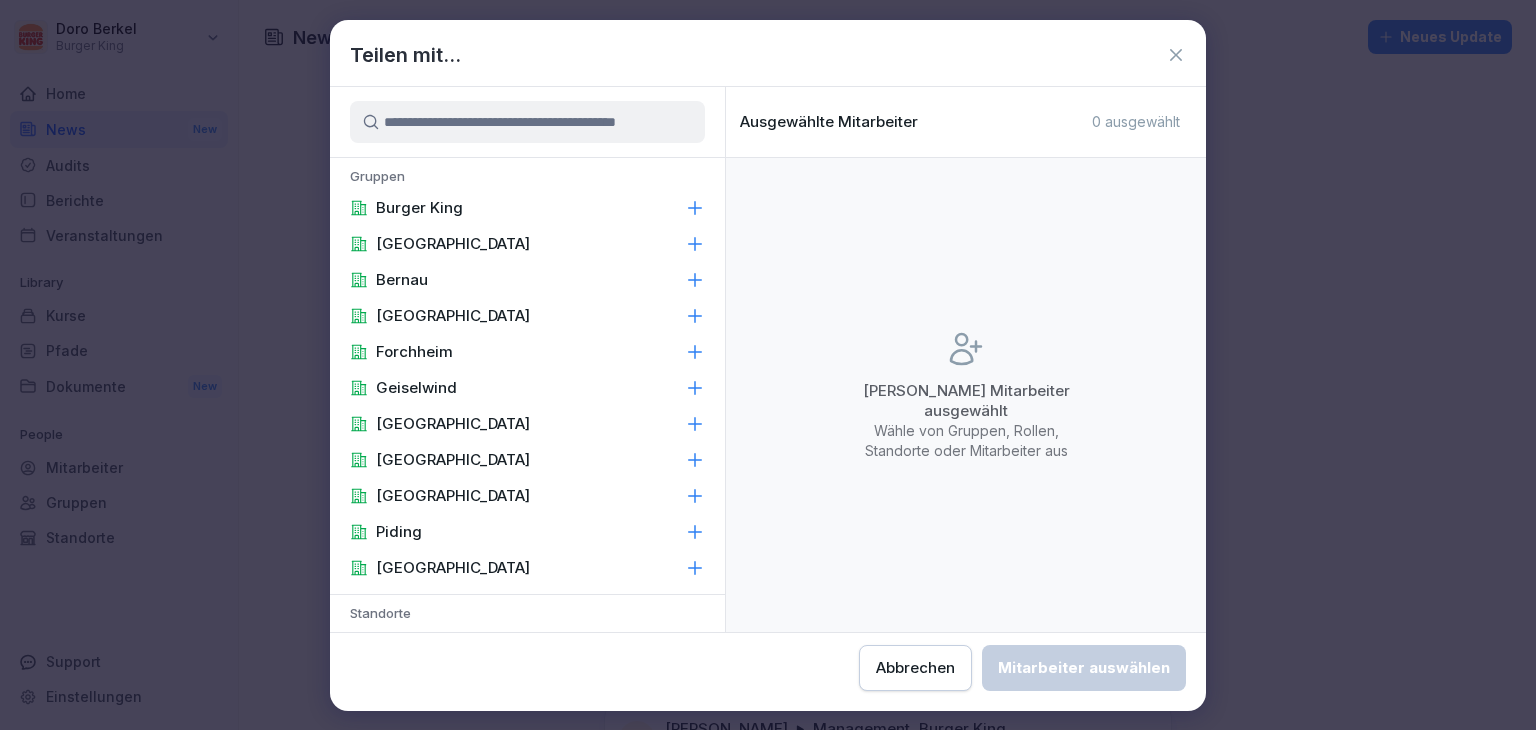 click on "Burger King" at bounding box center [527, 208] 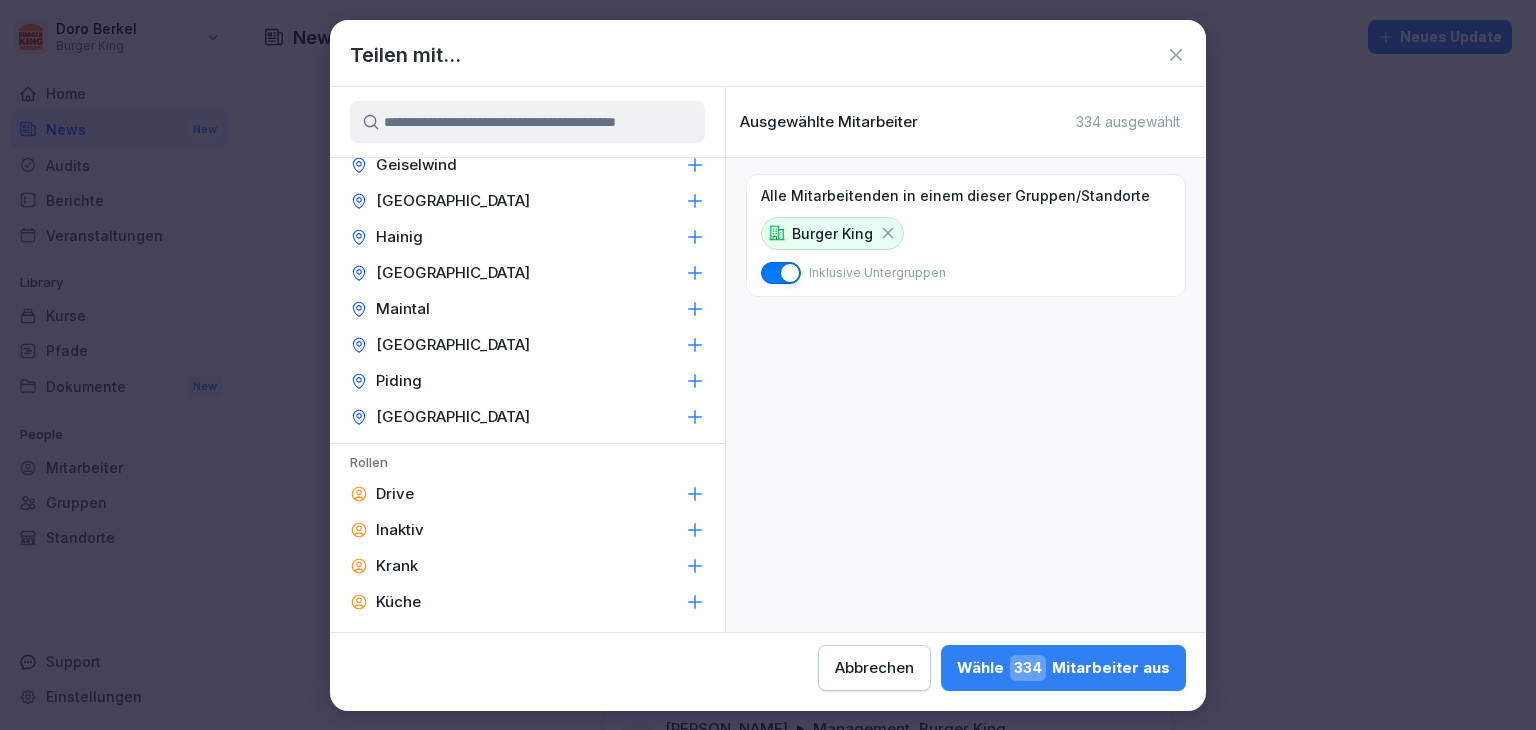 scroll, scrollTop: 700, scrollLeft: 0, axis: vertical 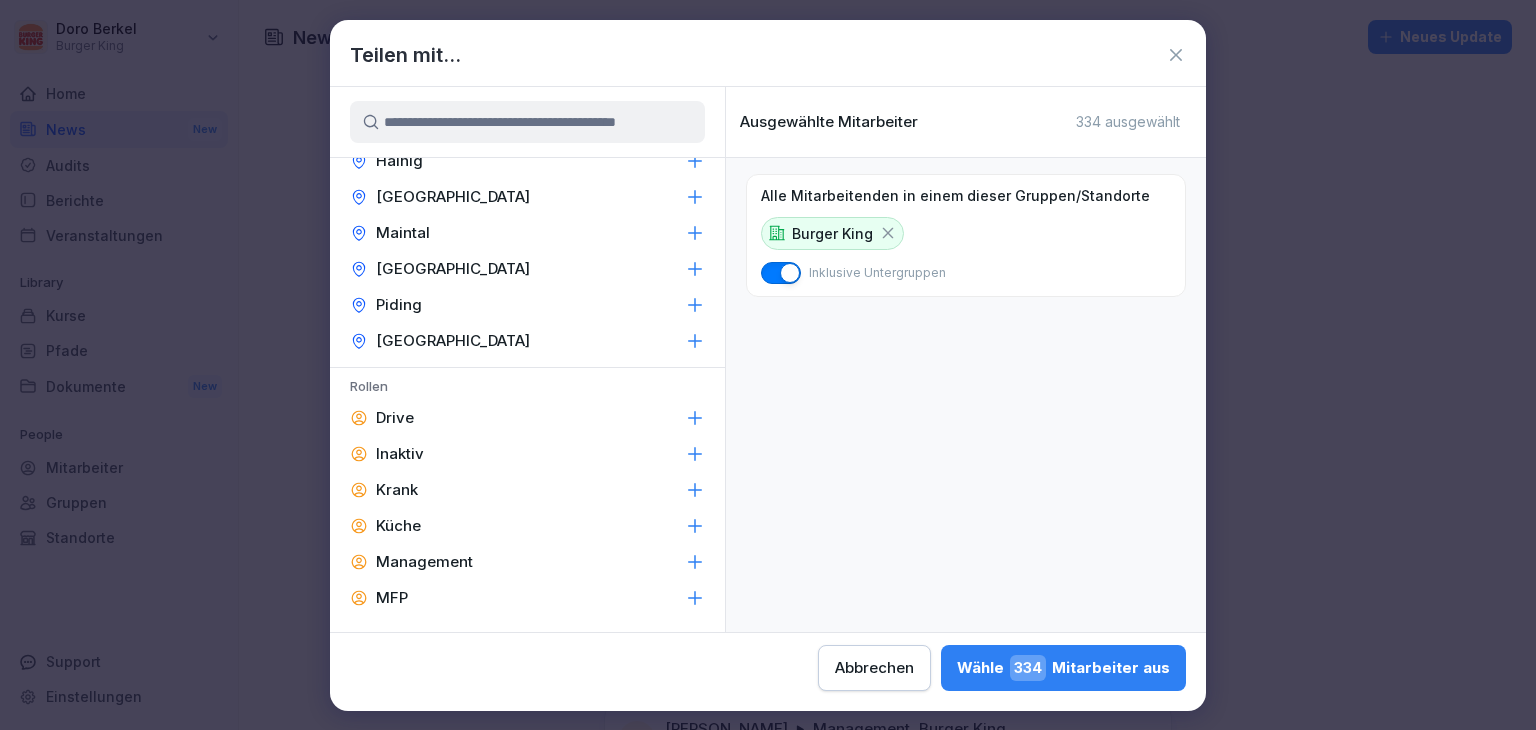 click on "Management" at bounding box center (424, 562) 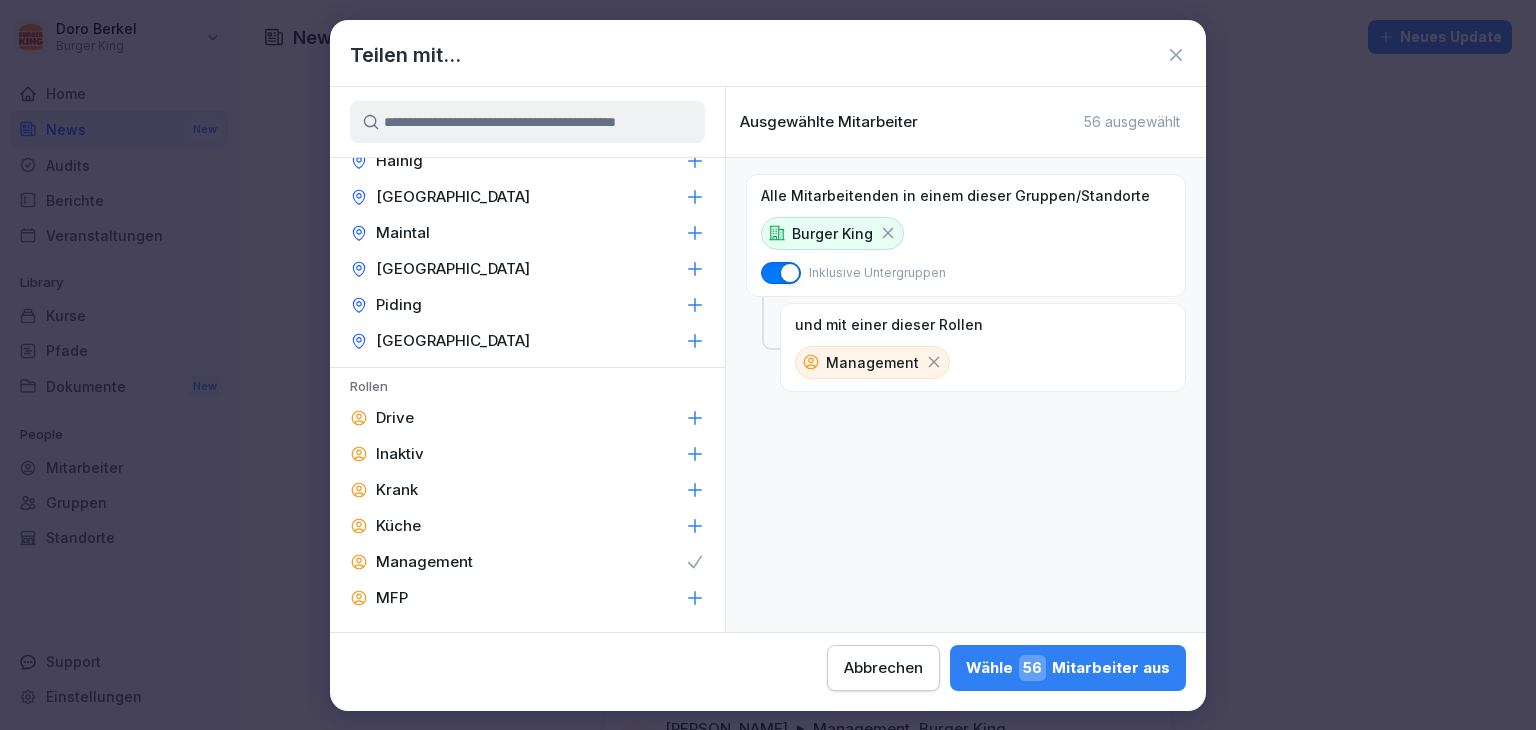 click on "Wähle  56  Mitarbeiter aus" at bounding box center [1068, 668] 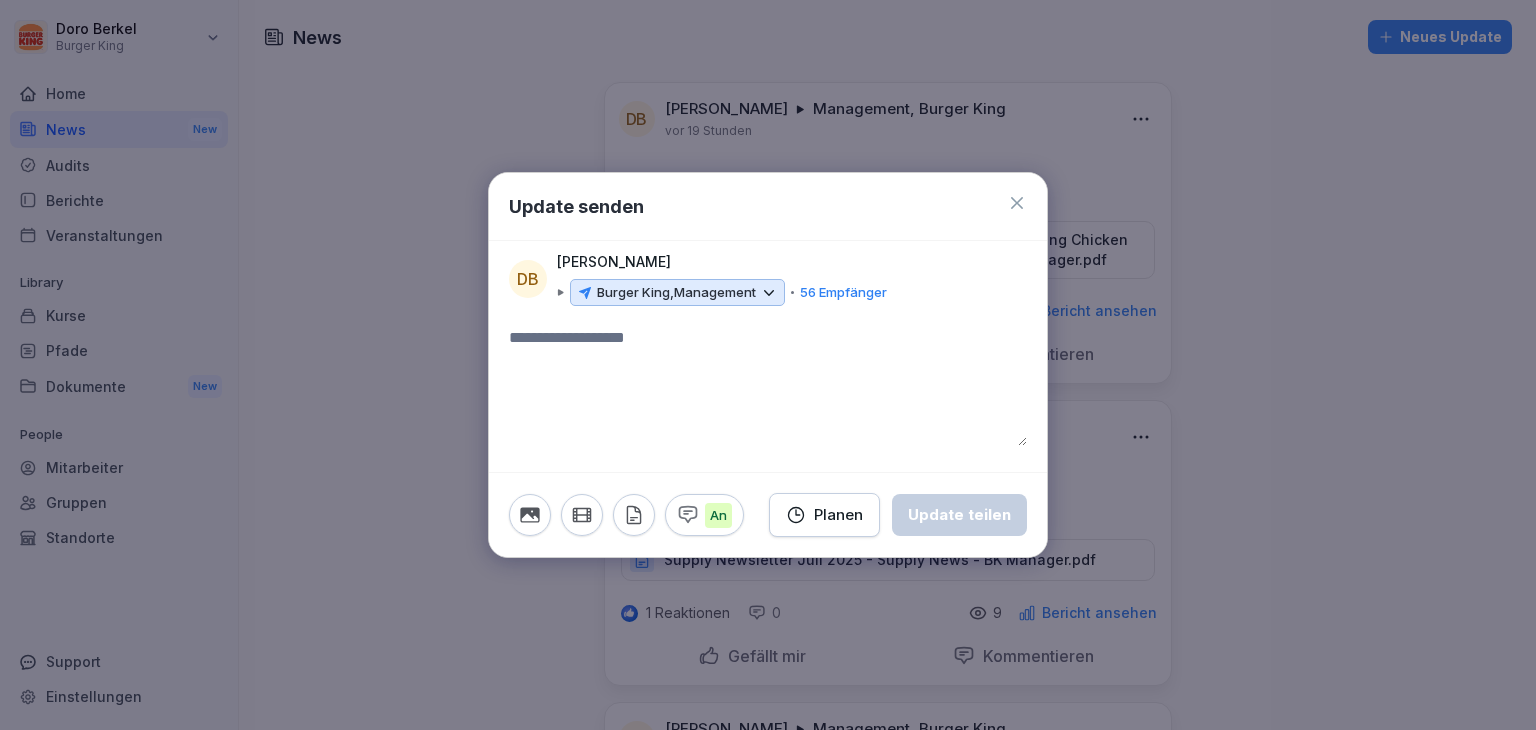 click 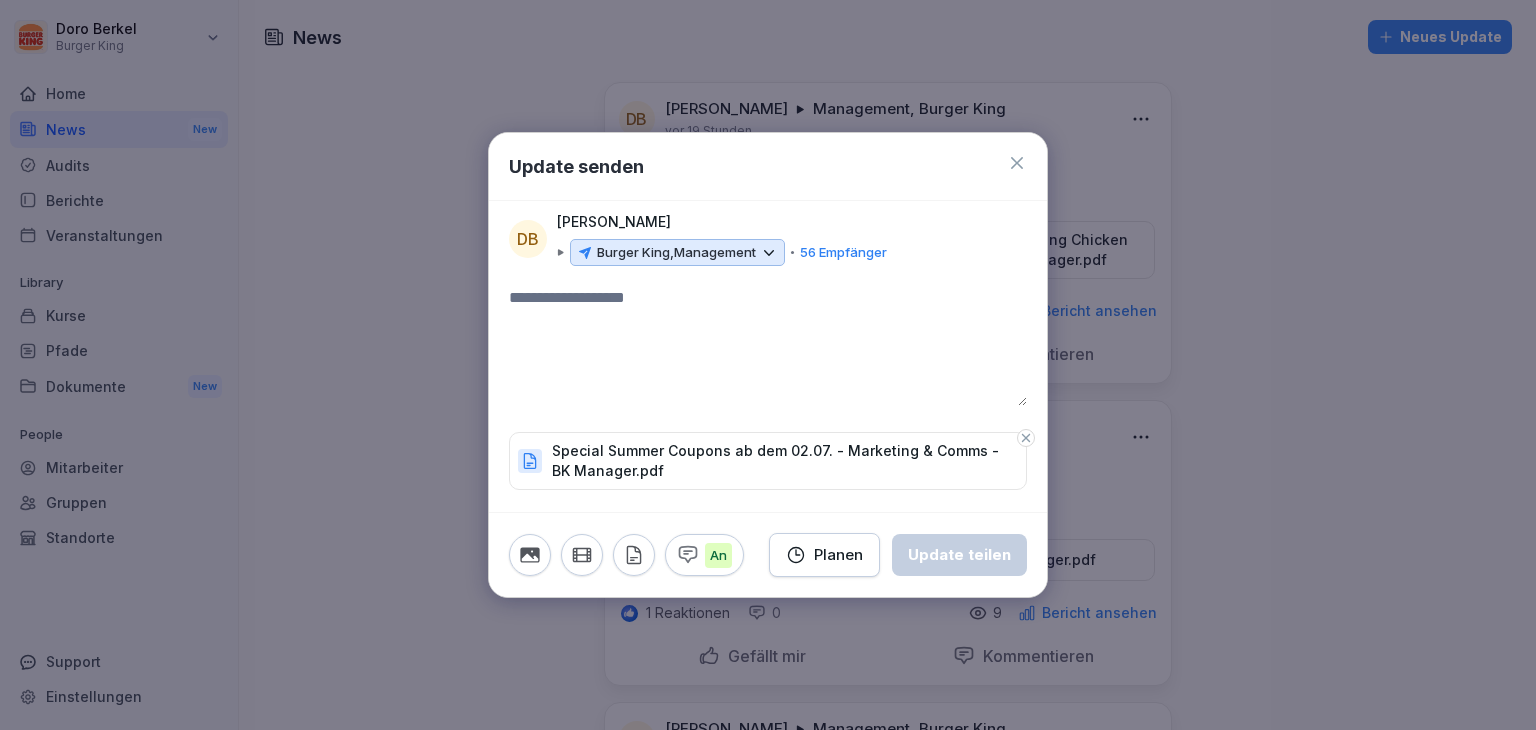 click at bounding box center [768, 346] 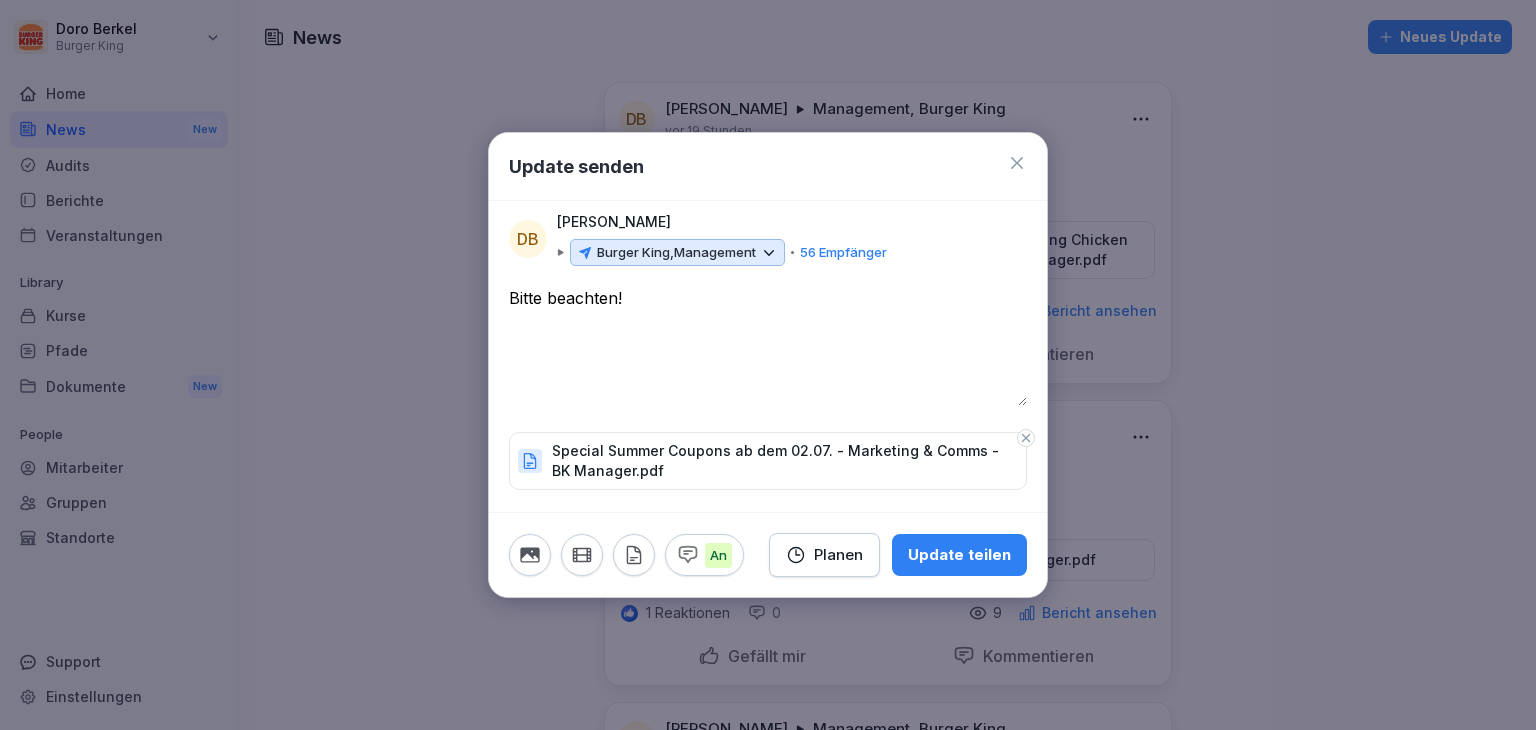 type on "**********" 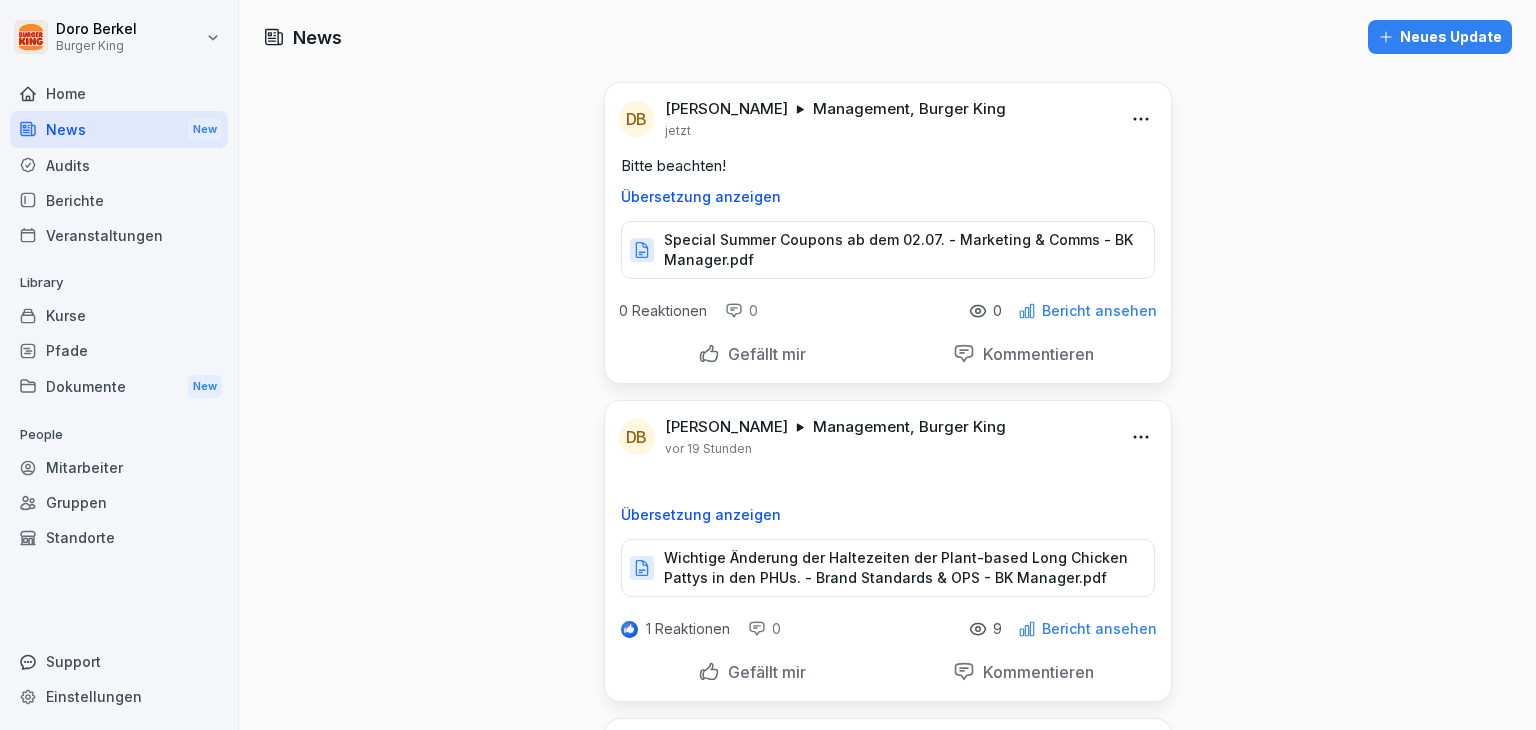 click on "Neues Update" at bounding box center [1440, 37] 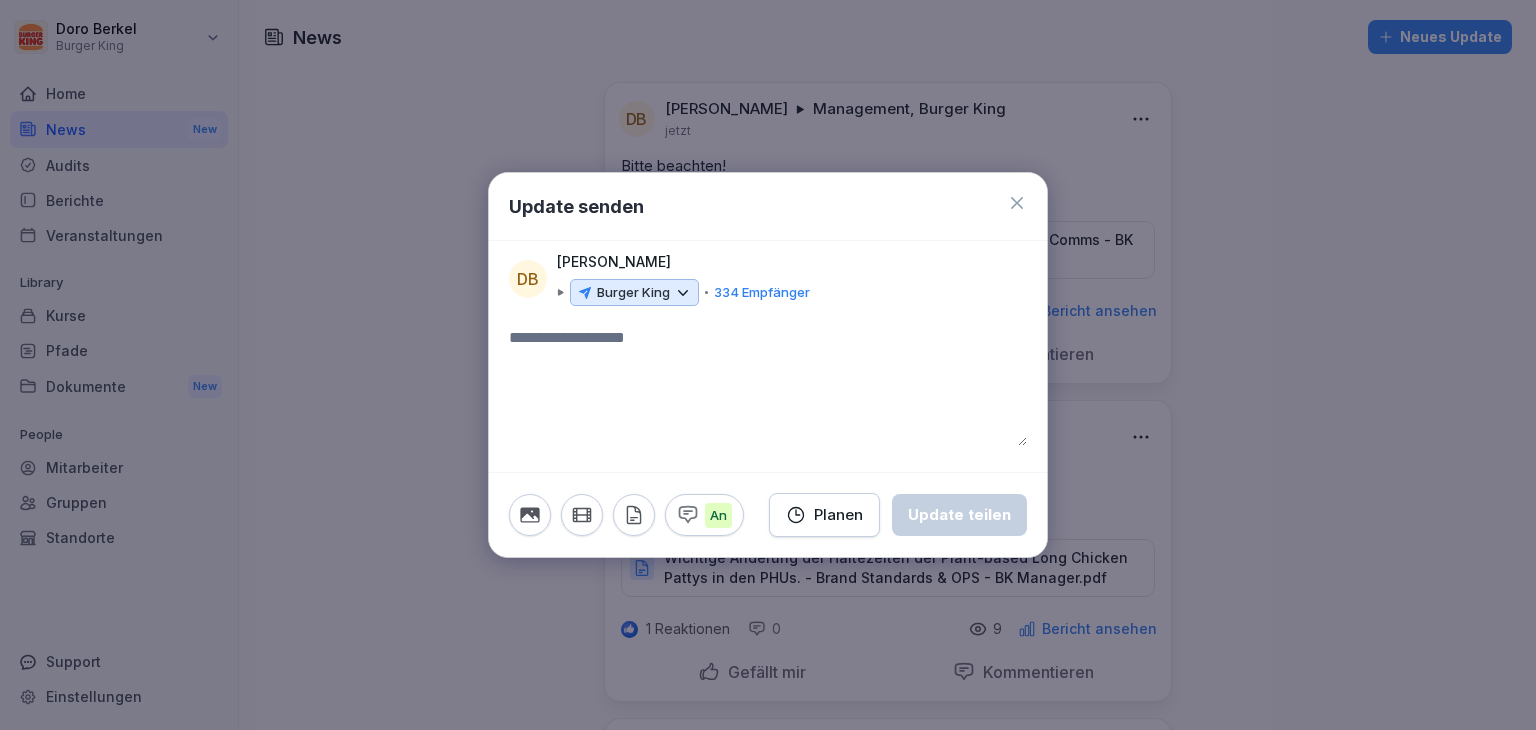 click on "Burger King" at bounding box center [633, 293] 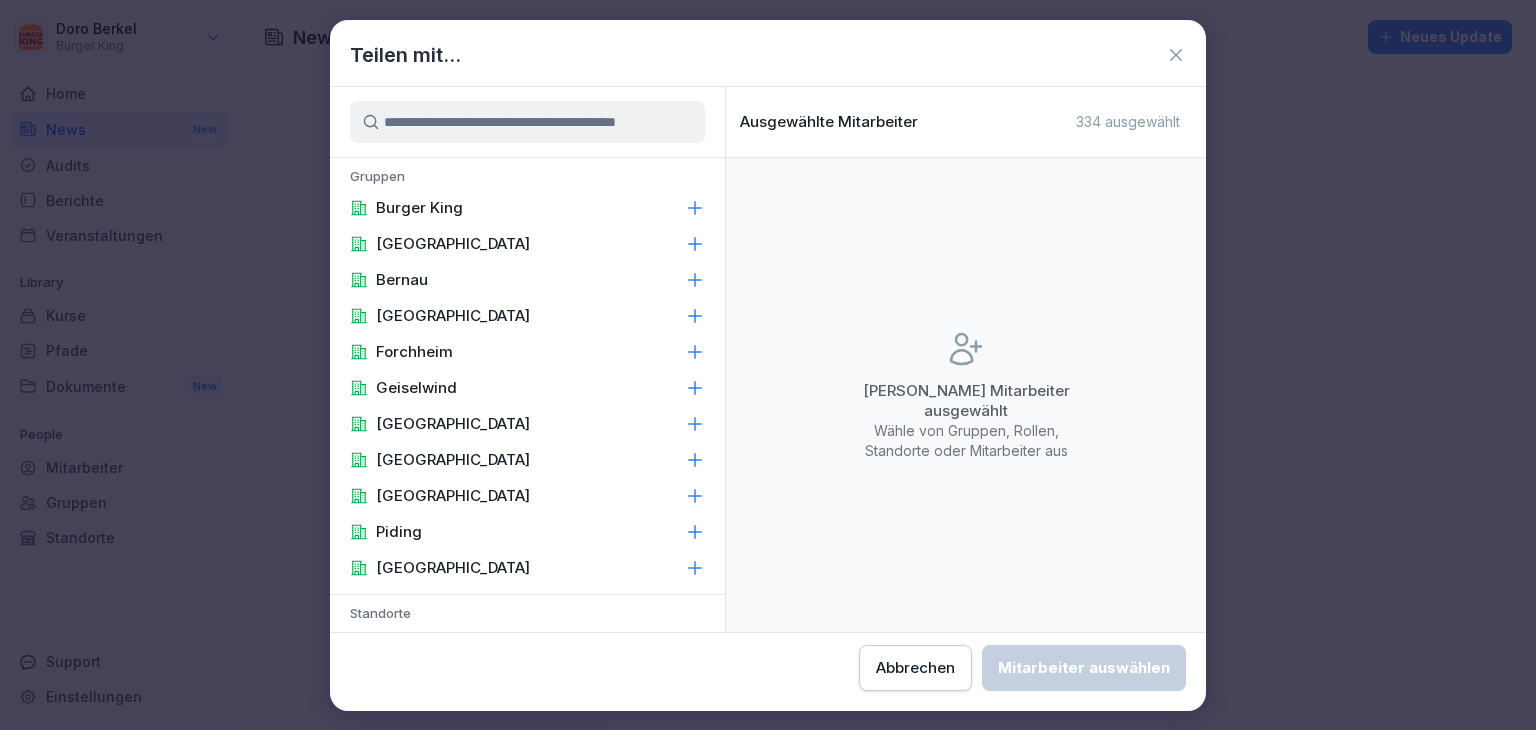 click on "Burger King" at bounding box center [527, 208] 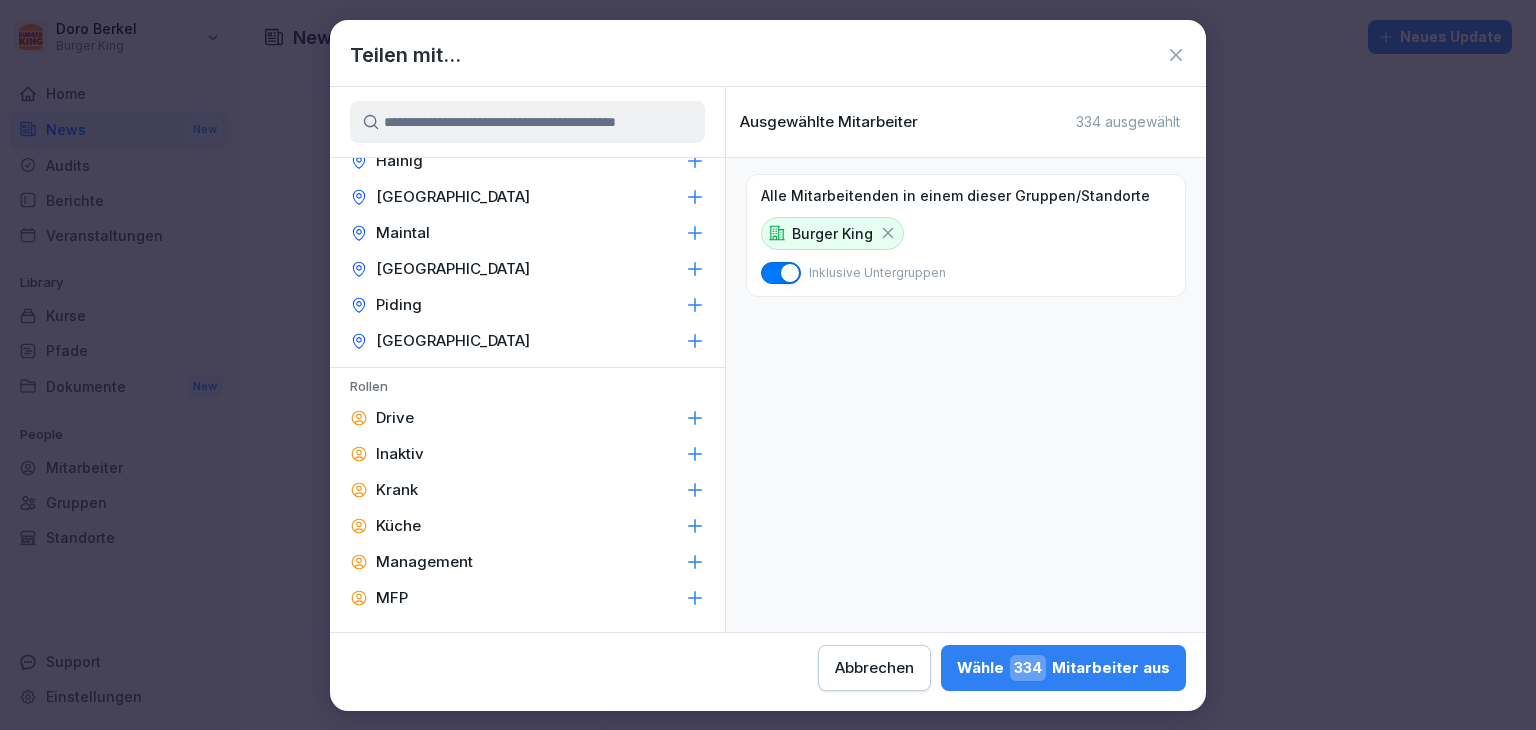 scroll, scrollTop: 847, scrollLeft: 0, axis: vertical 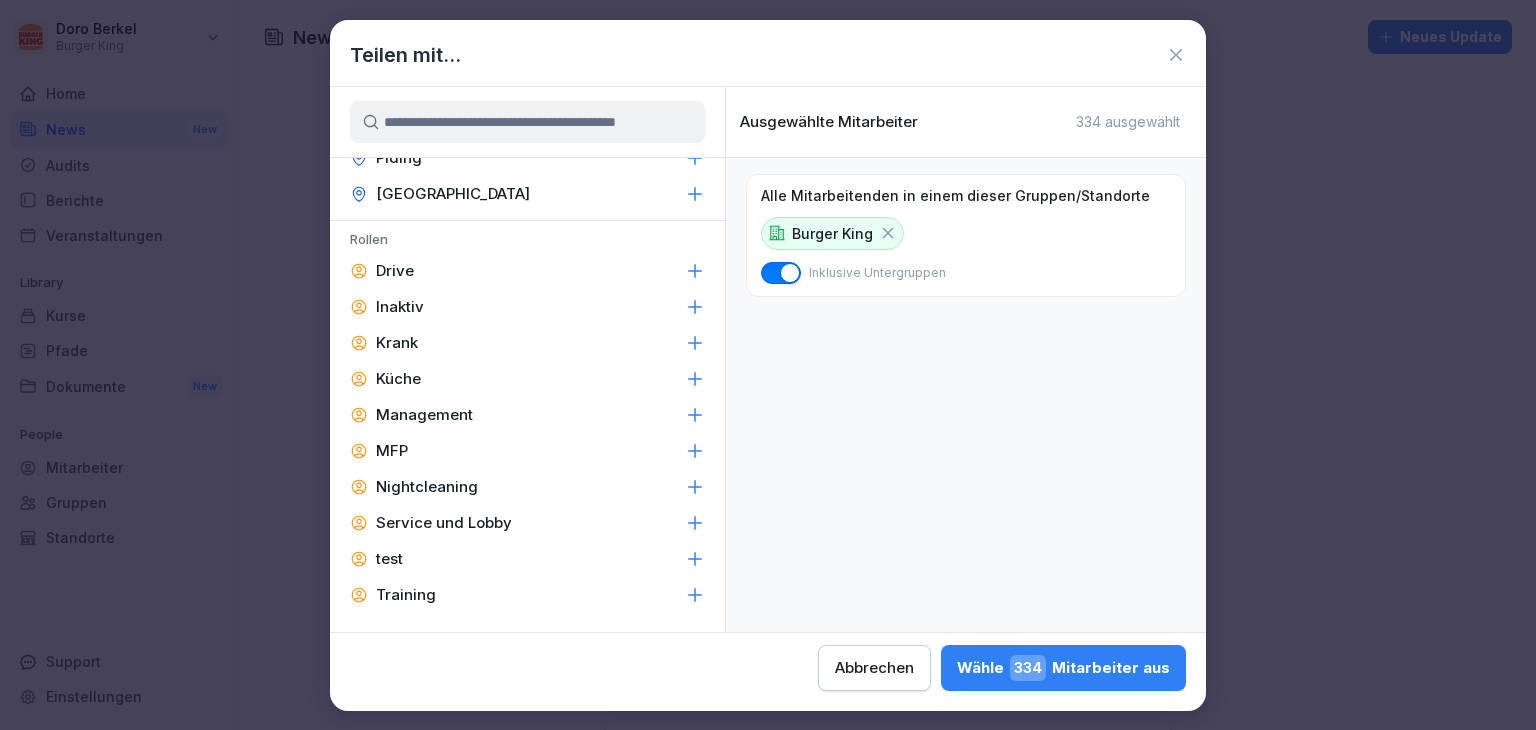 click on "Management" at bounding box center (424, 415) 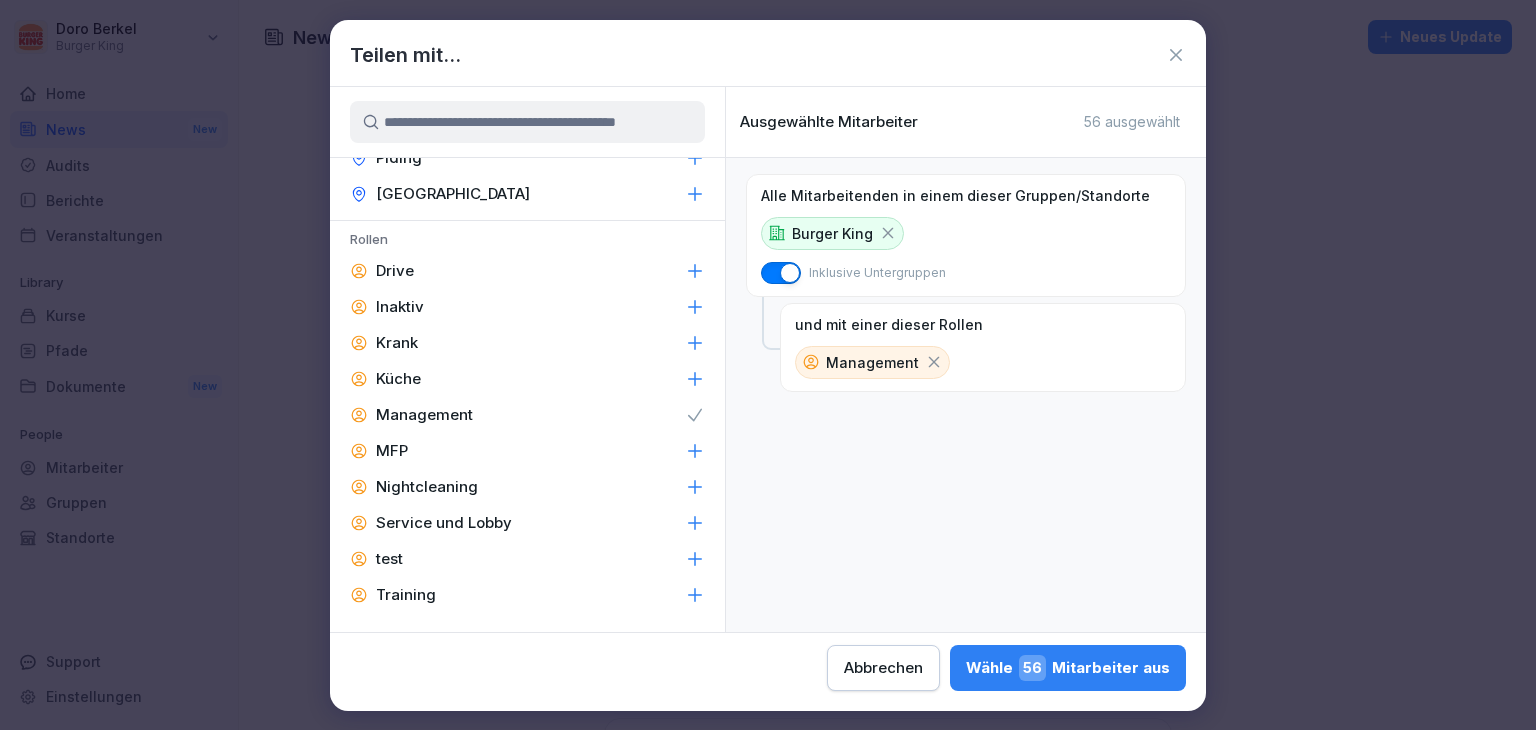 click on "Wähle  56  Mitarbeiter aus" at bounding box center (1068, 668) 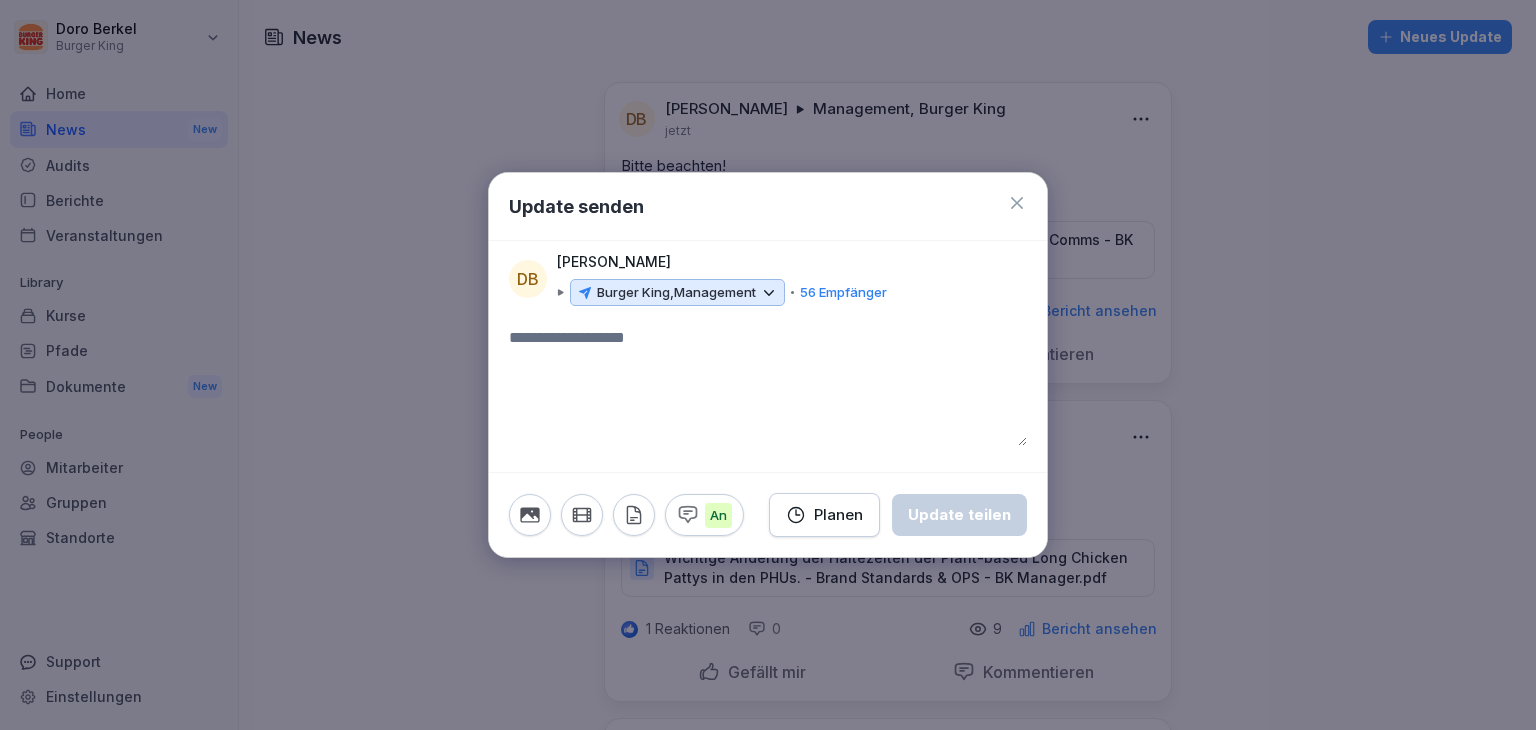 click at bounding box center [768, 386] 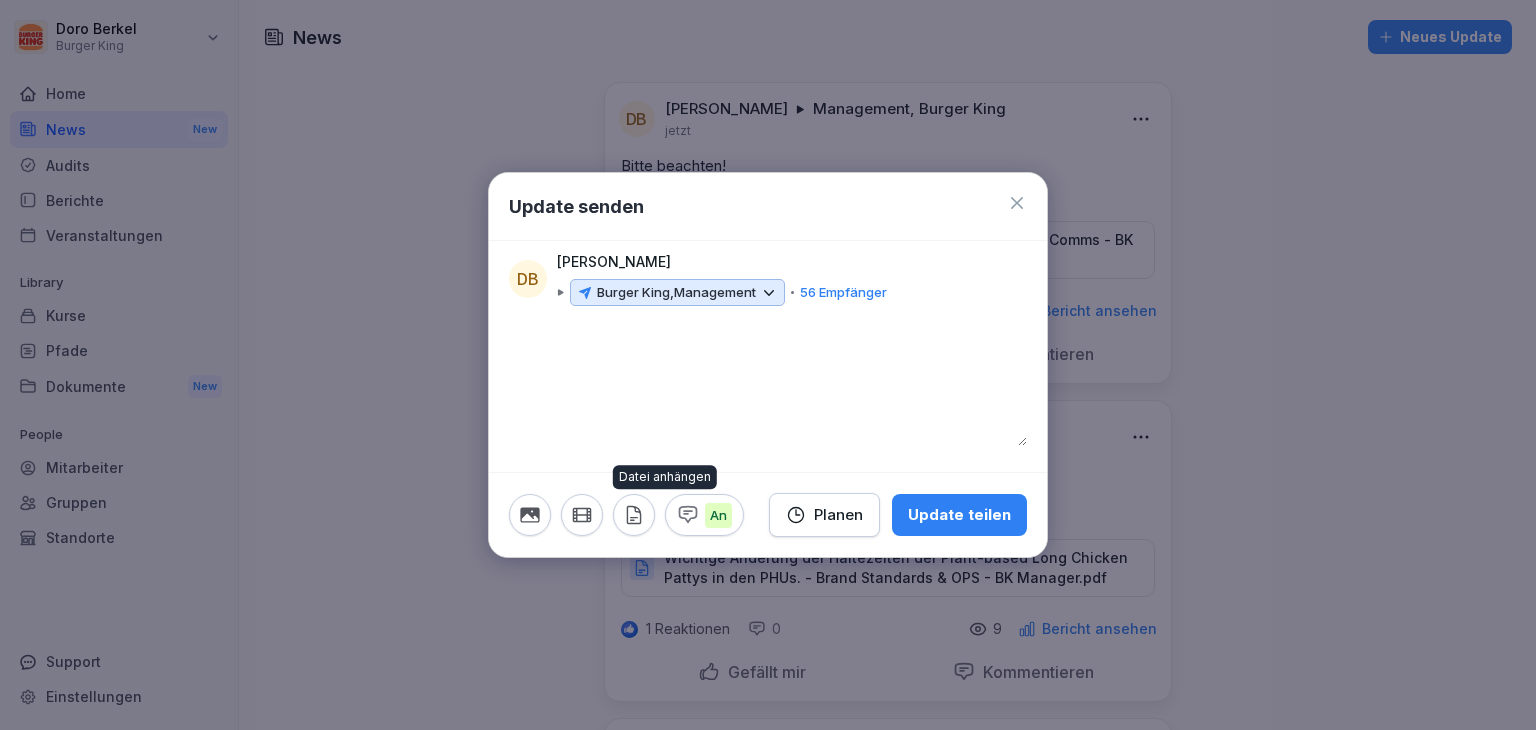 type 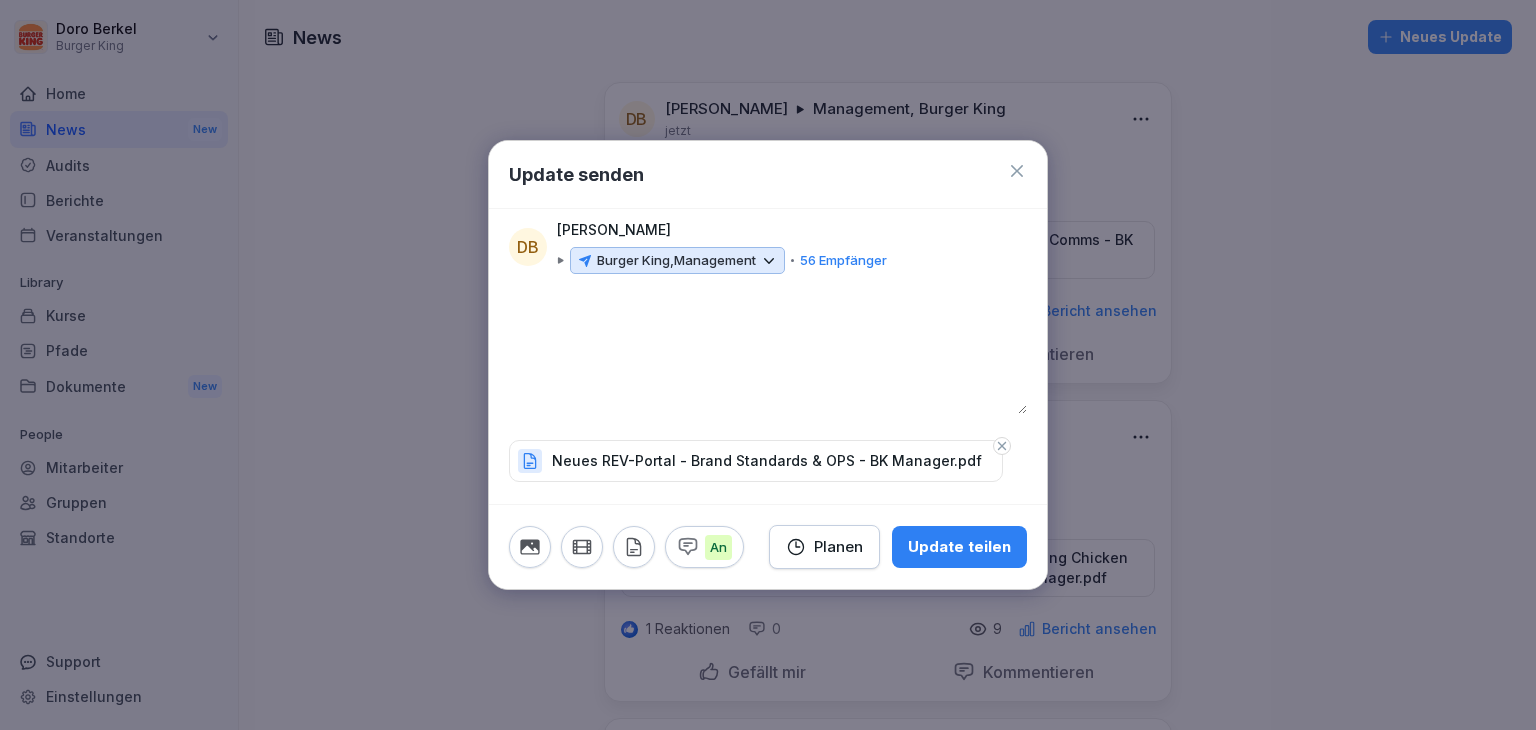 click on "Update teilen" at bounding box center (959, 547) 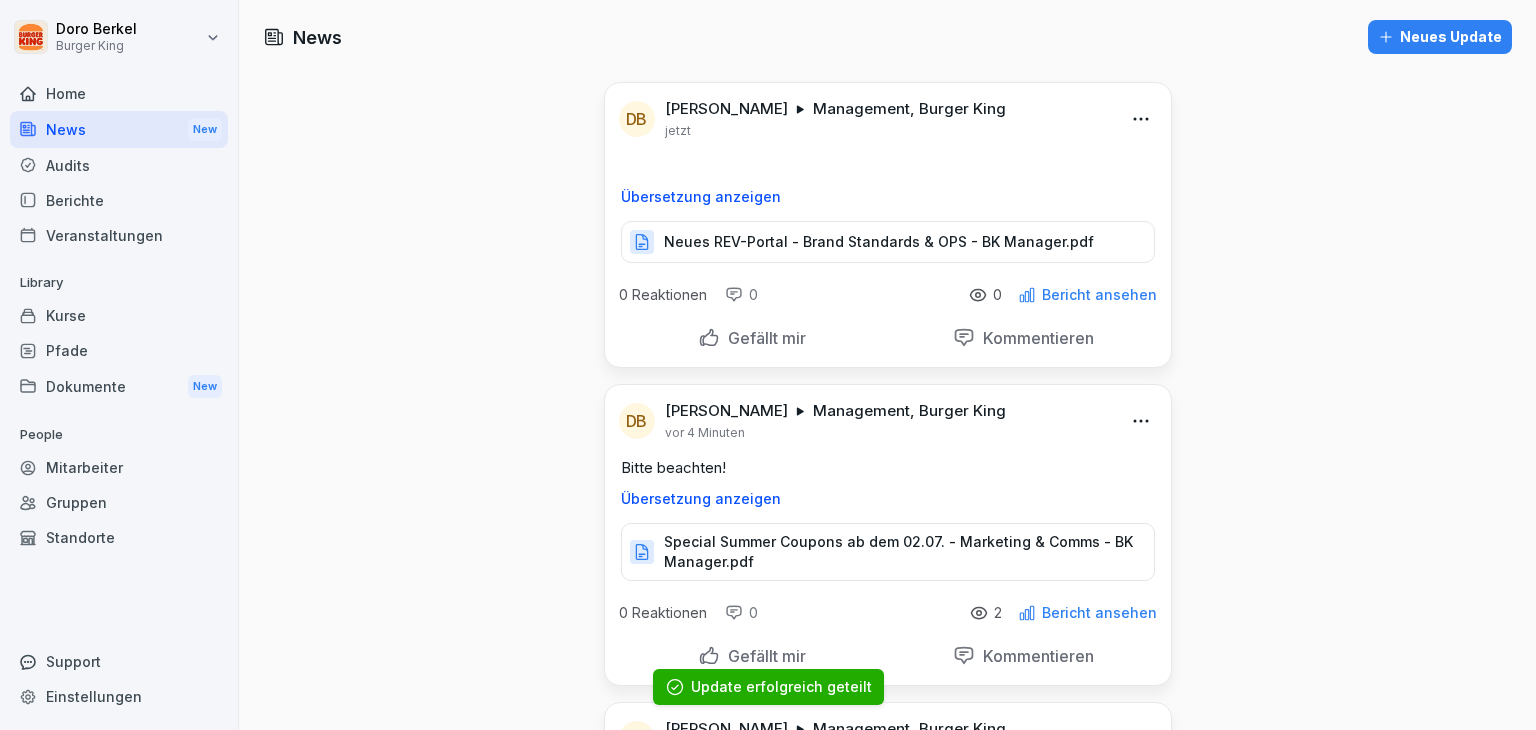 click on "Dokumente New" at bounding box center [119, 386] 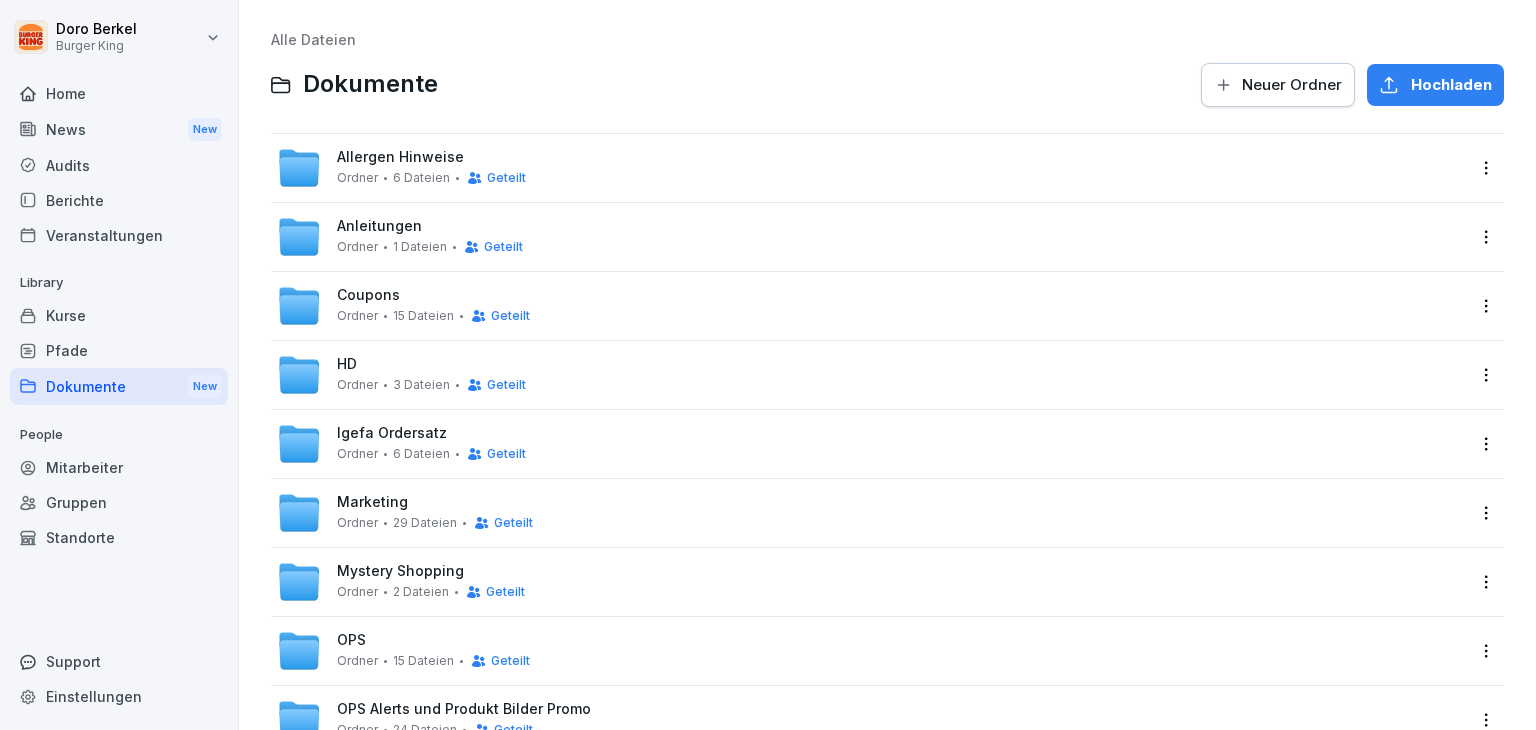 click on "Ordner 29 Dateien Geteilt" at bounding box center (435, 523) 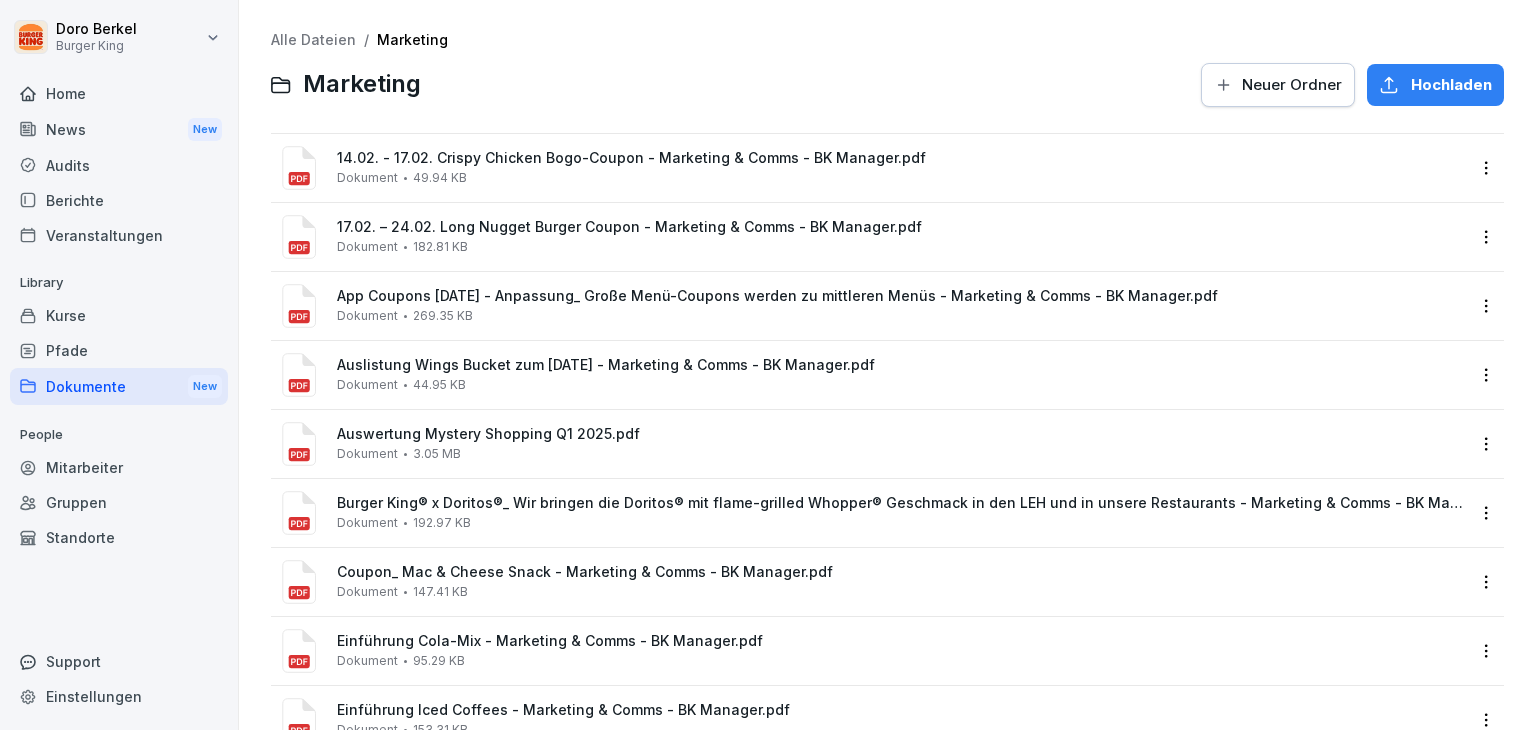 click on "Hochladen" at bounding box center (1451, 85) 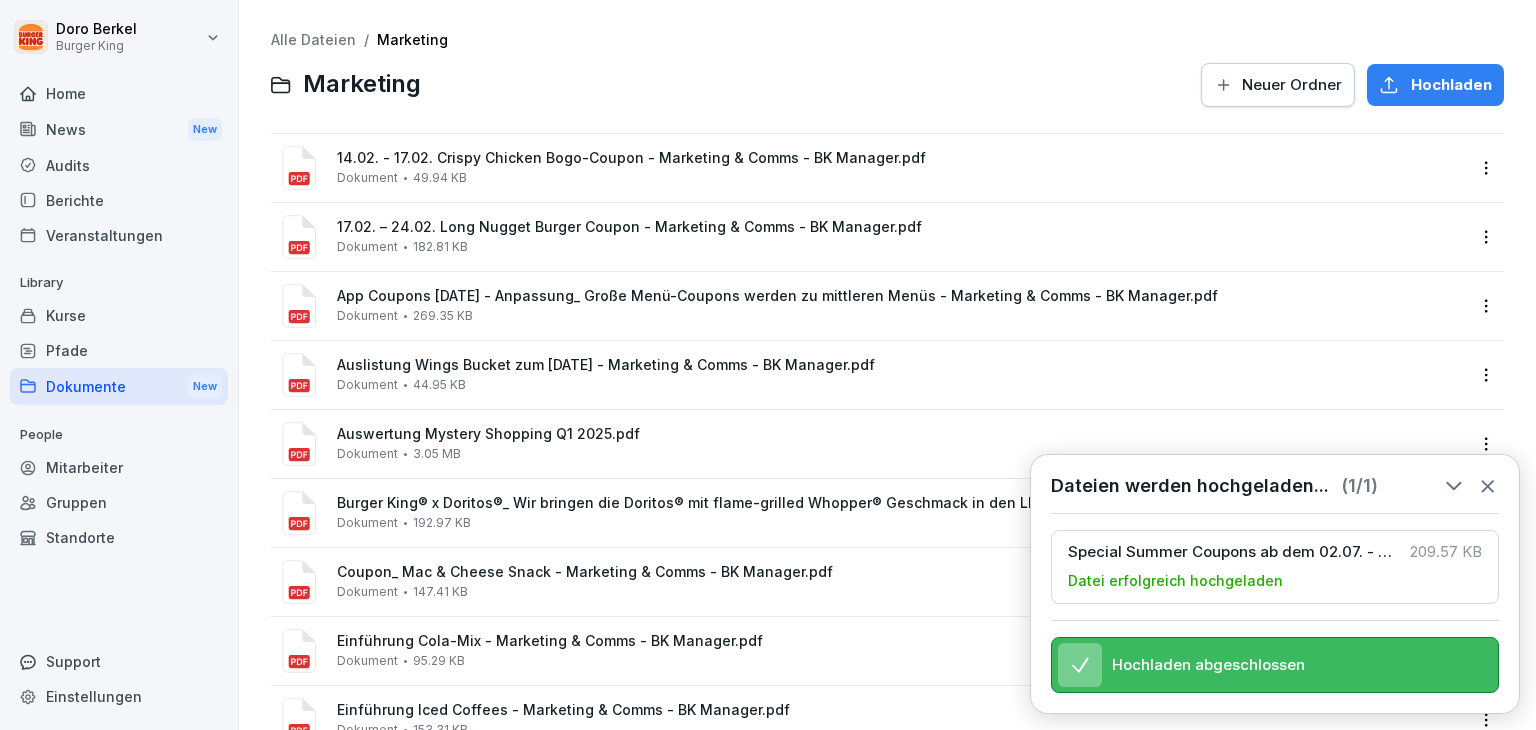 click on "Alle Dateien" at bounding box center (313, 39) 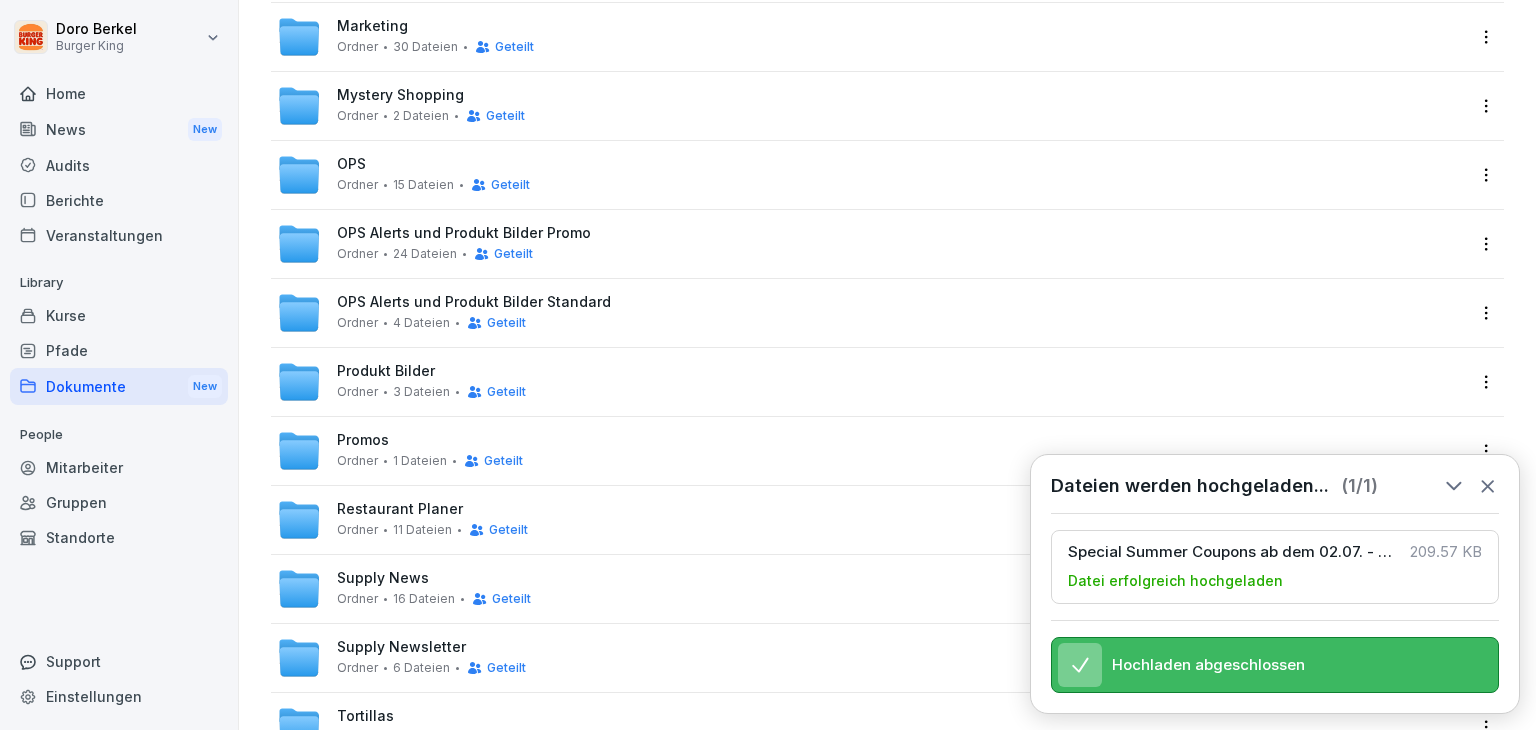 scroll, scrollTop: 454, scrollLeft: 0, axis: vertical 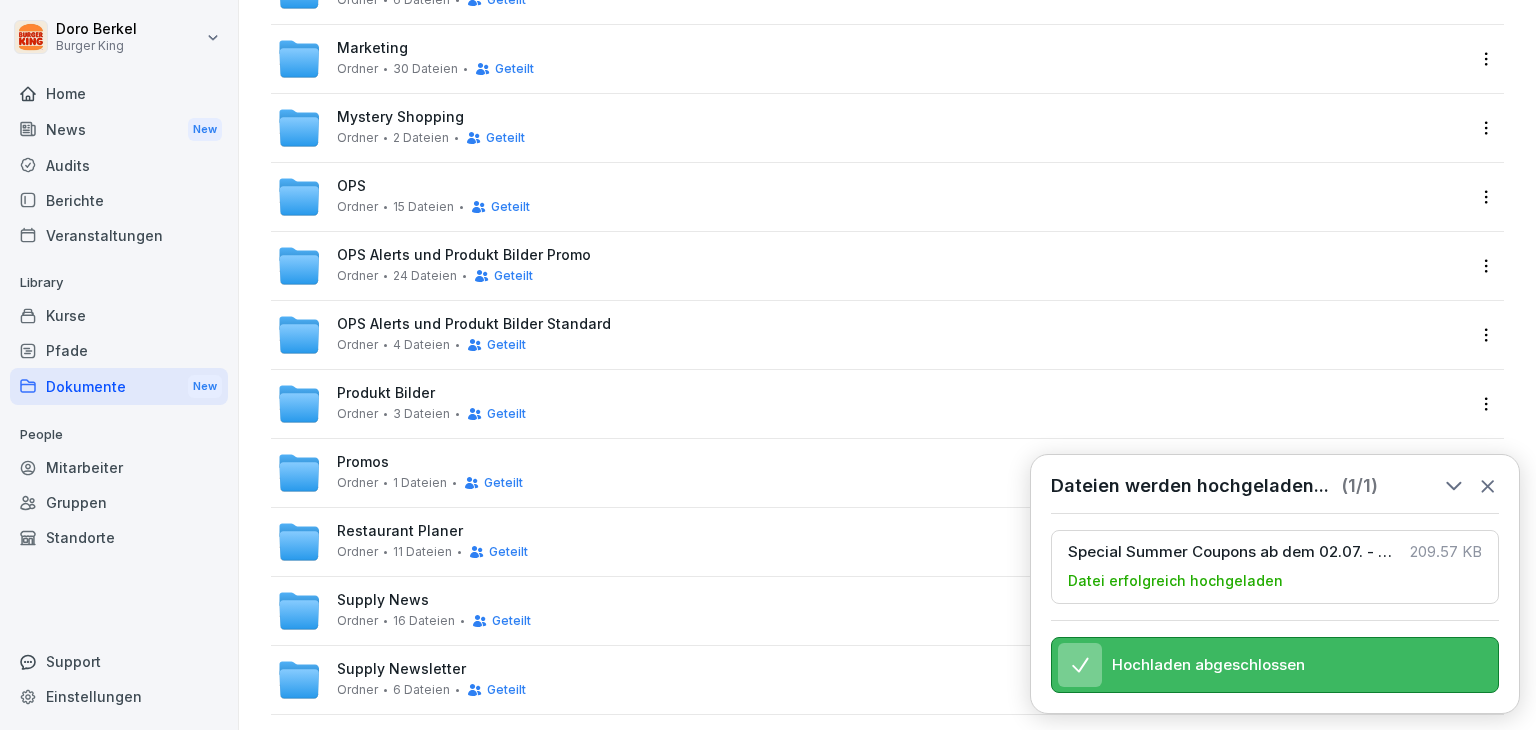 click on "OPS Ordner 15 Dateien Geteilt" at bounding box center [433, 196] 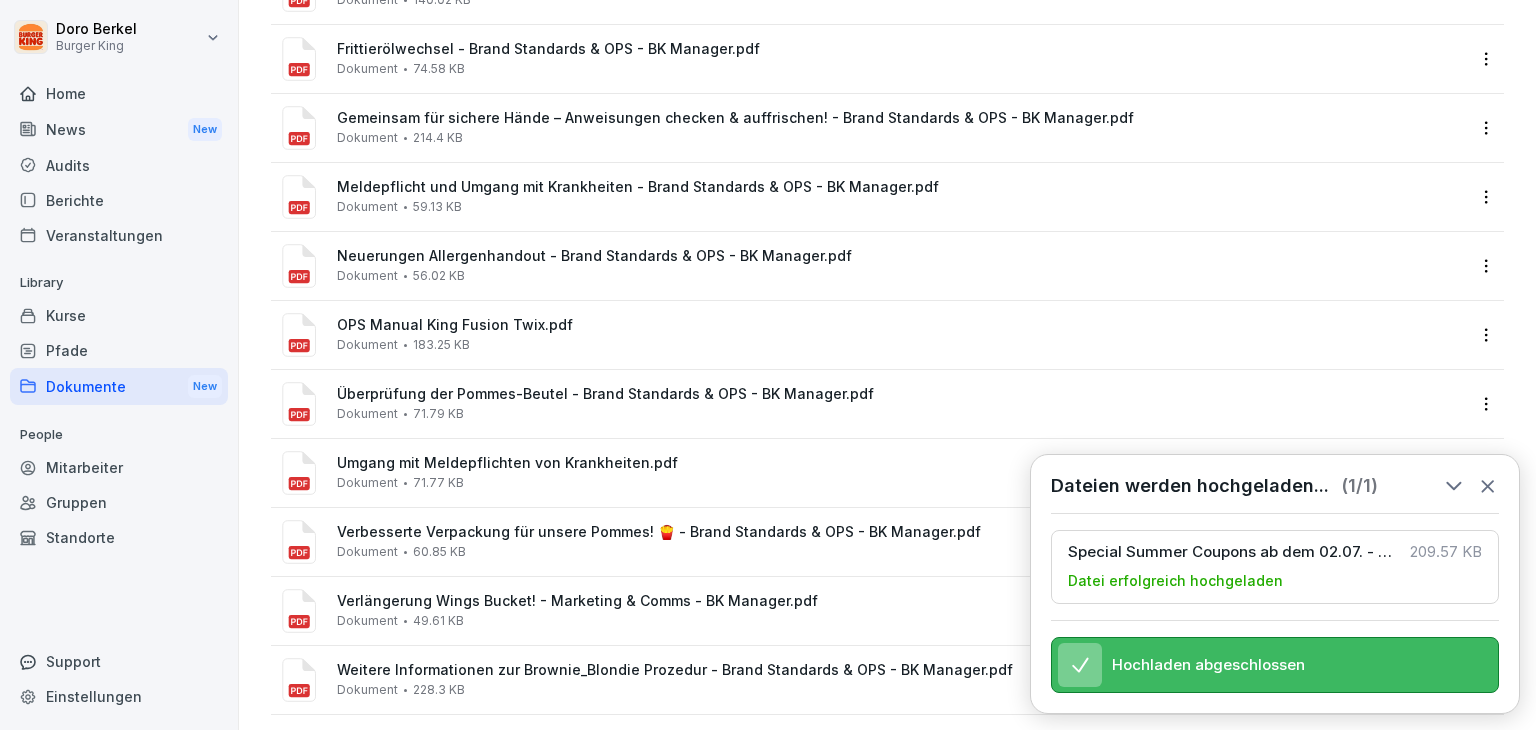 scroll, scrollTop: 0, scrollLeft: 0, axis: both 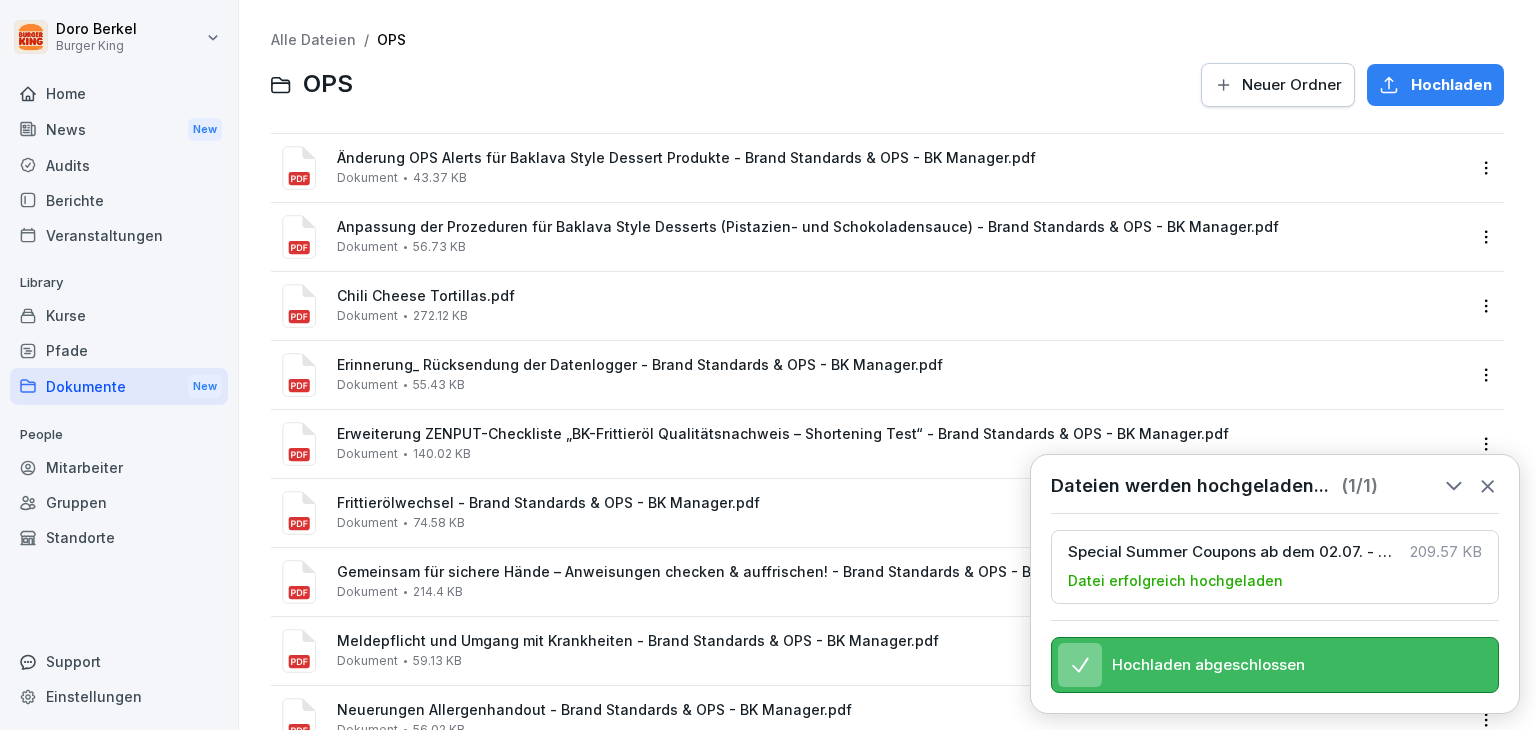click on "Hochladen" at bounding box center [1451, 85] 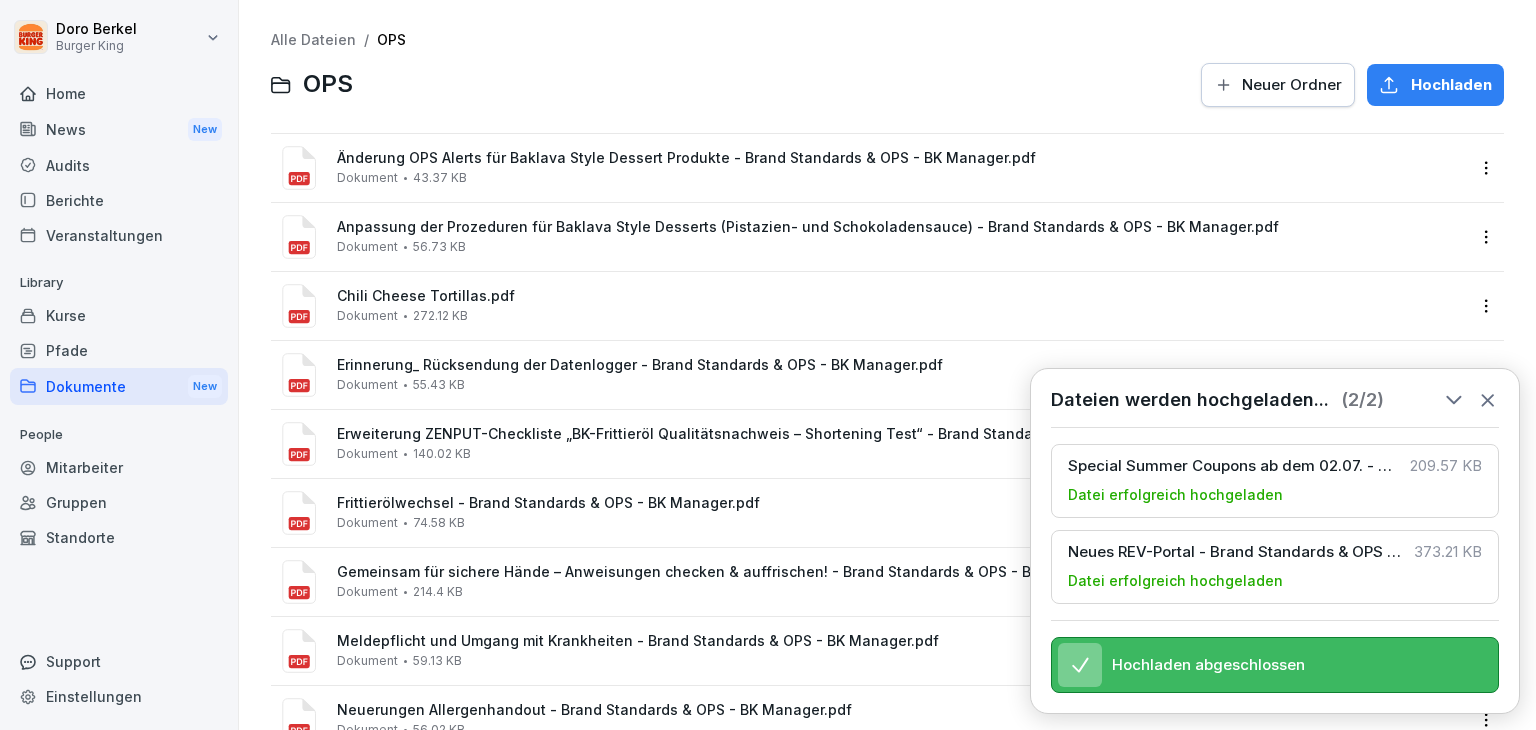 click on "Alle Dateien" at bounding box center (313, 39) 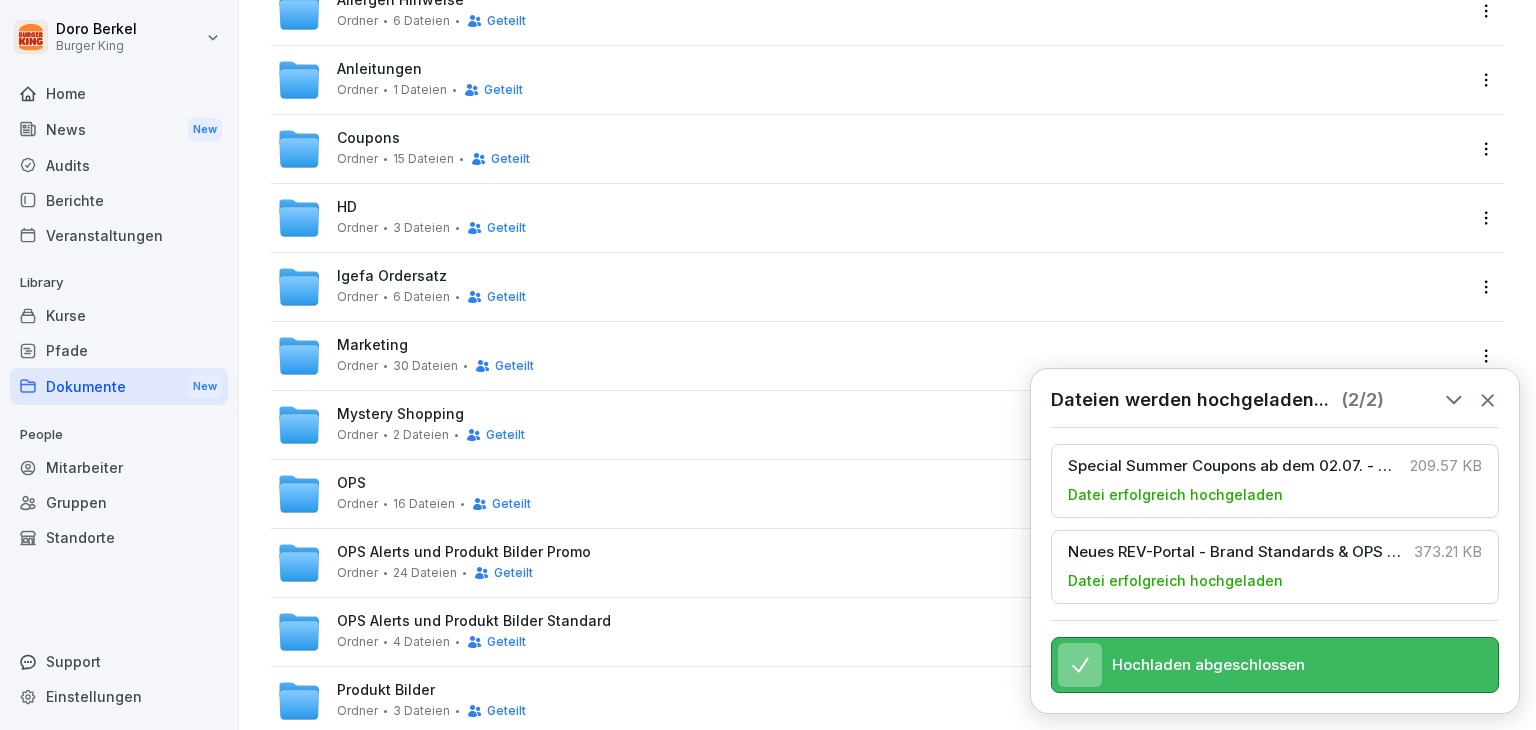 scroll, scrollTop: 300, scrollLeft: 0, axis: vertical 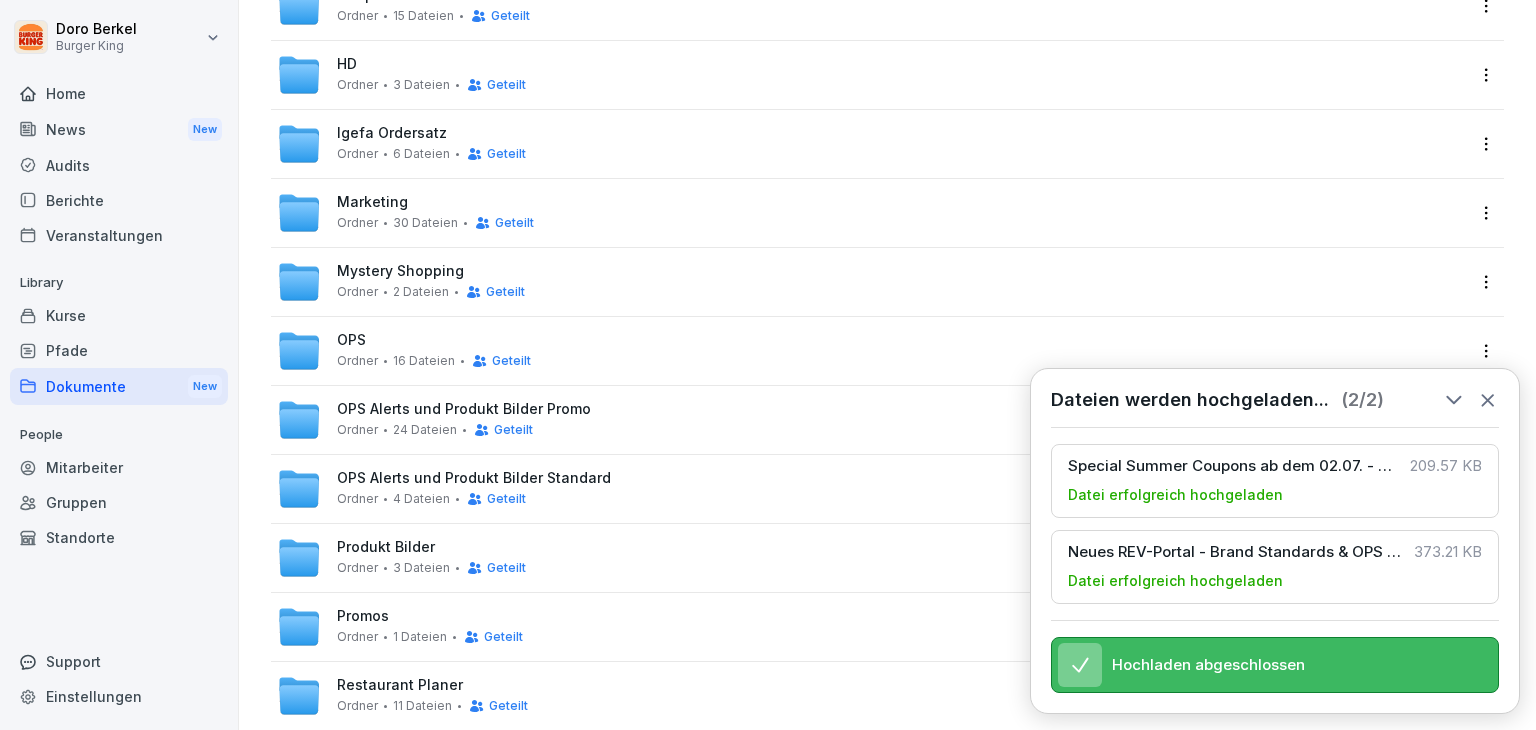 click on "OPS Alerts und Produkt Bilder Promo Ordner 24 Dateien Geteilt" at bounding box center [464, 419] 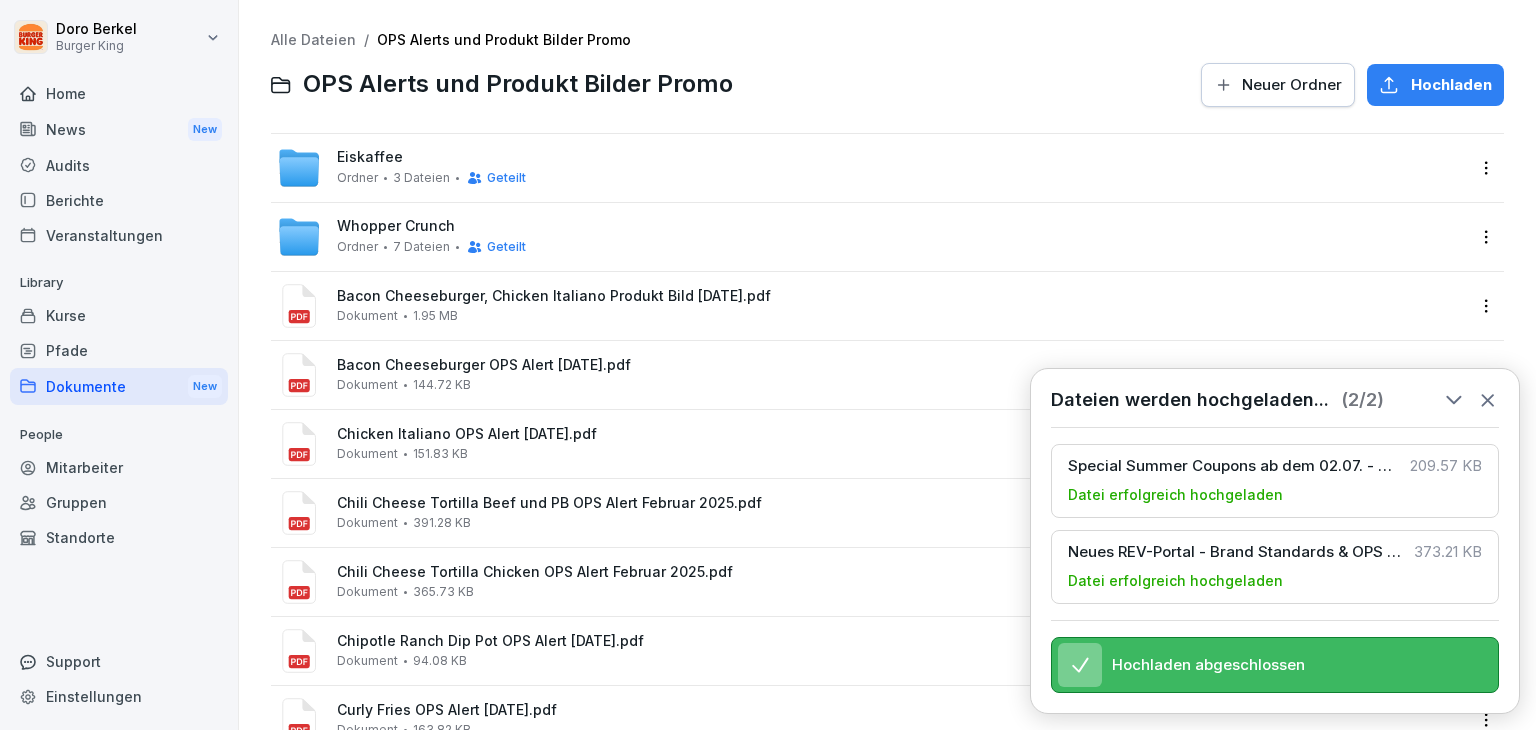 click 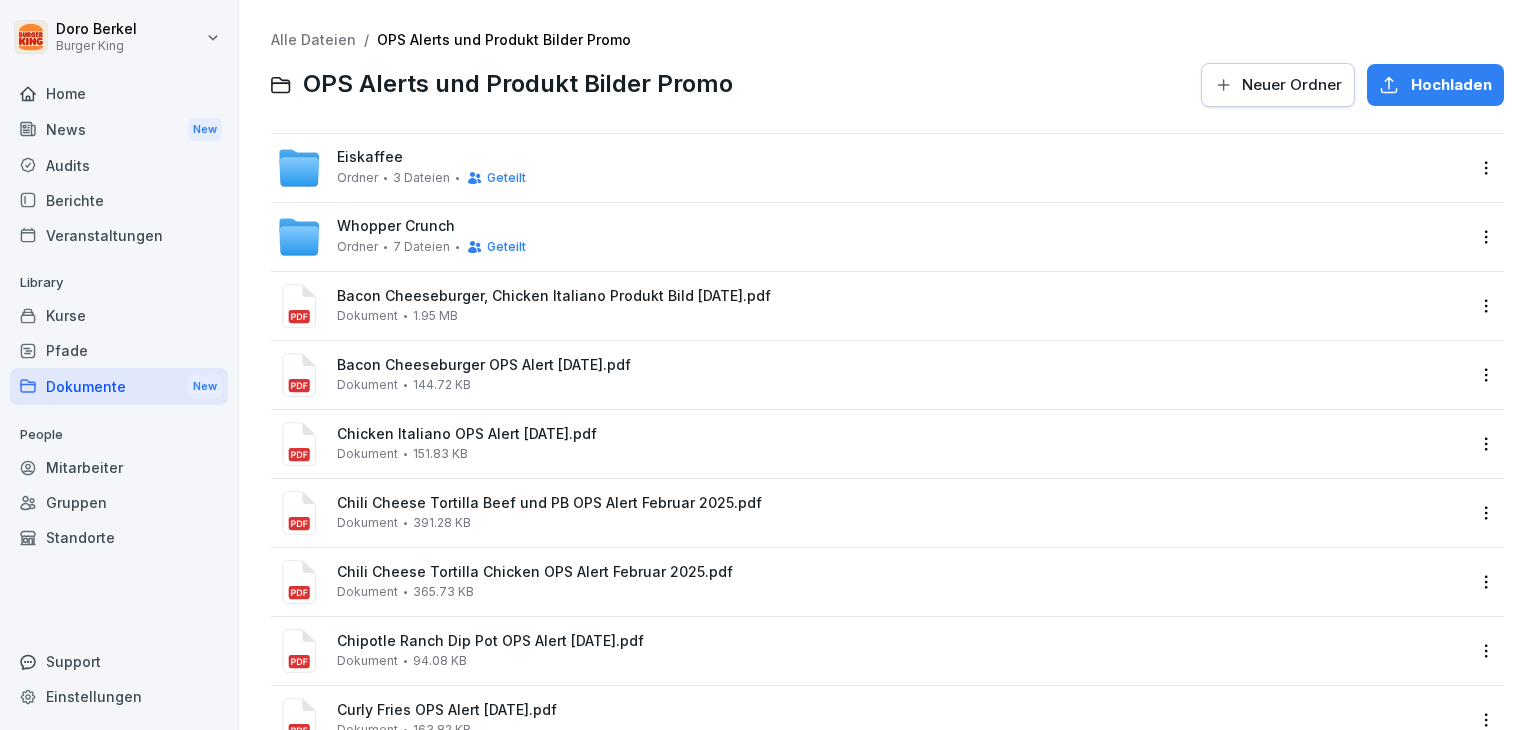 click on "Neuer Ordner" at bounding box center (1292, 85) 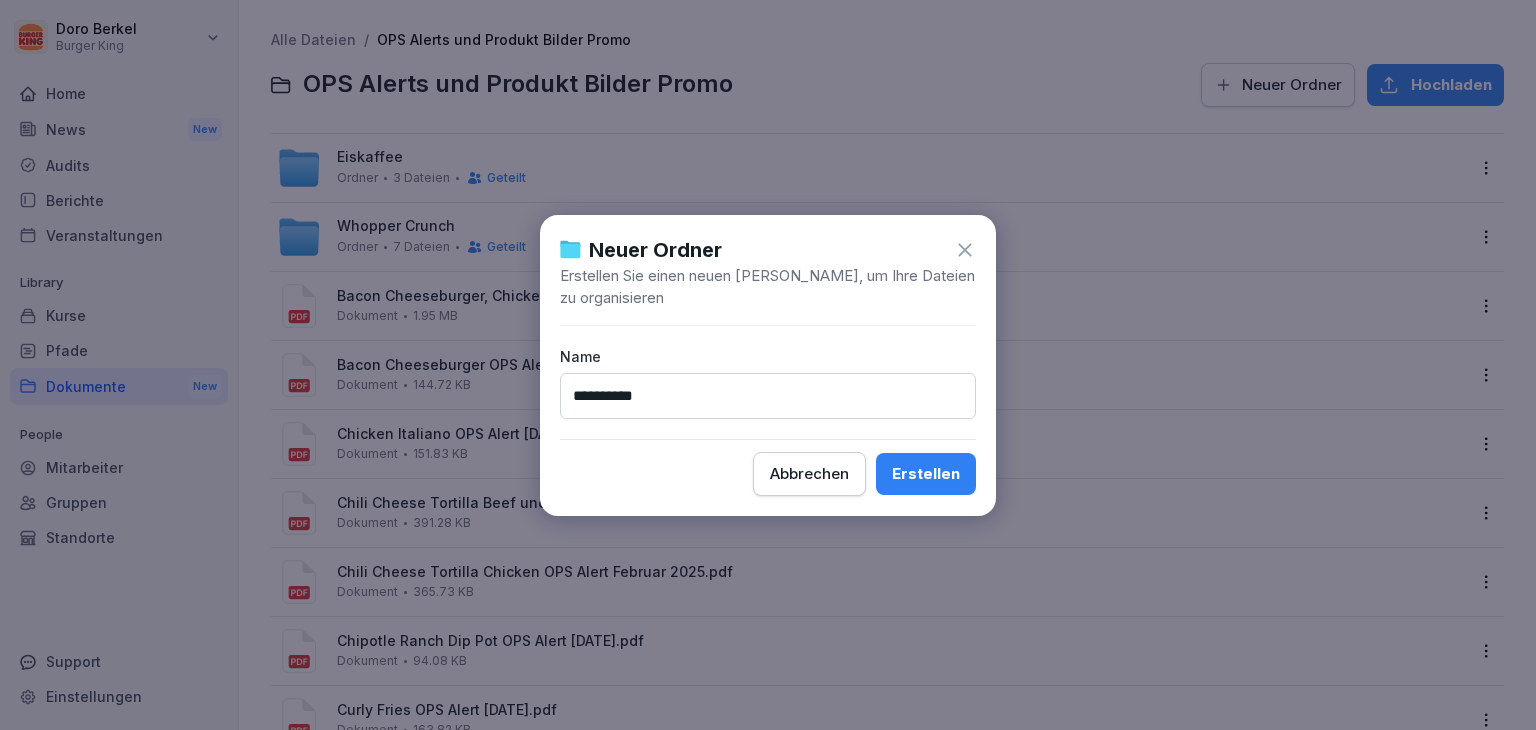 type on "**********" 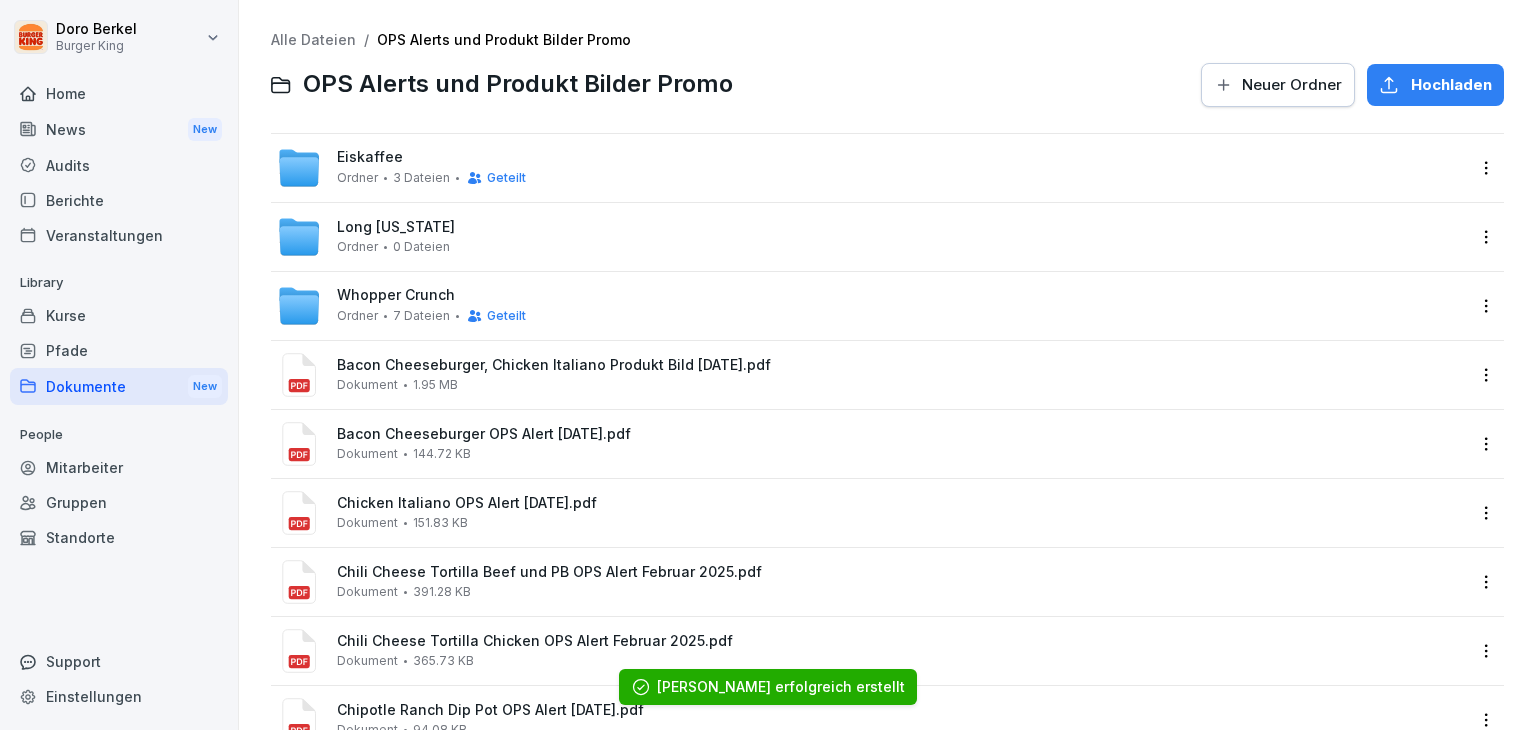 click on "Long Texas Ordner 0 Dateien" at bounding box center [871, 237] 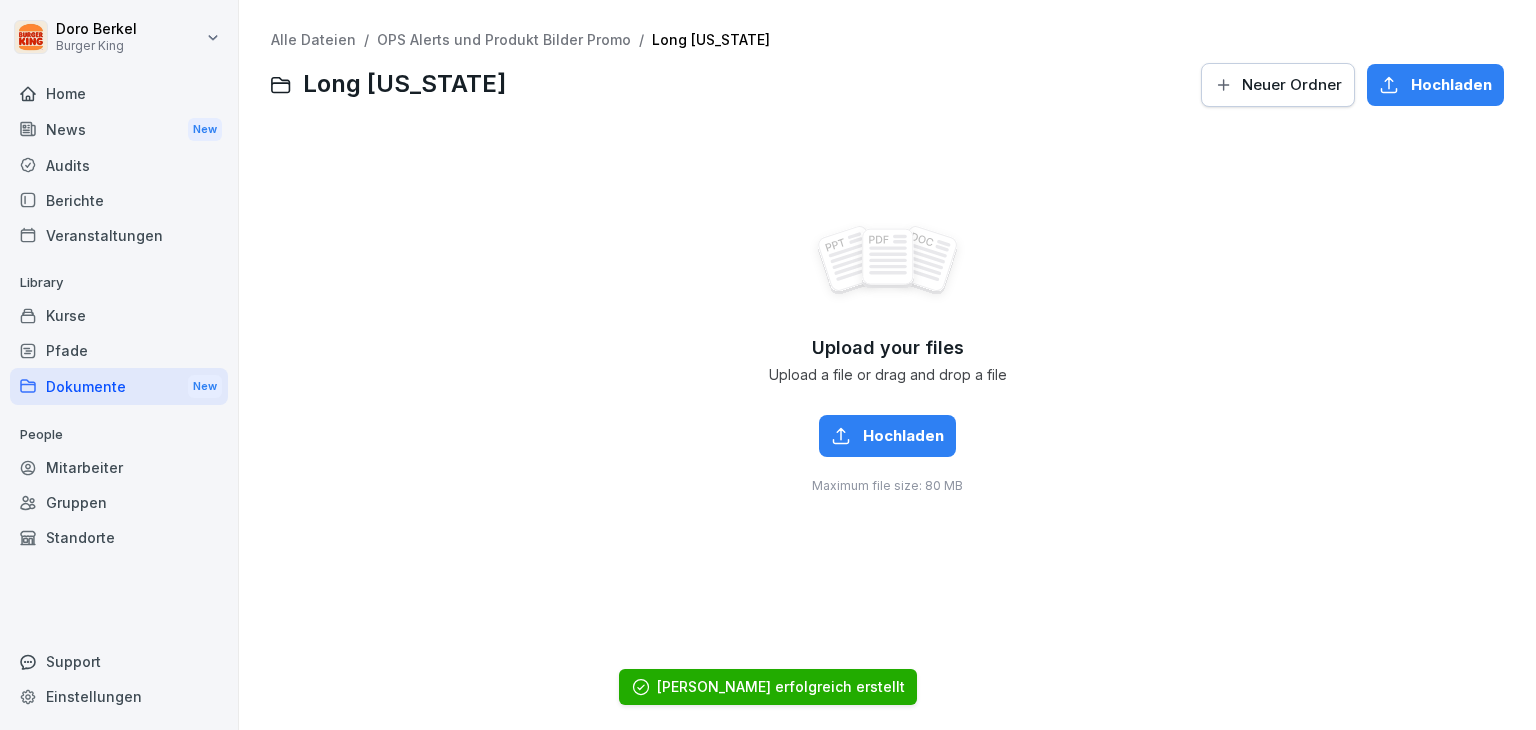 click on "Hochladen" at bounding box center (1451, 85) 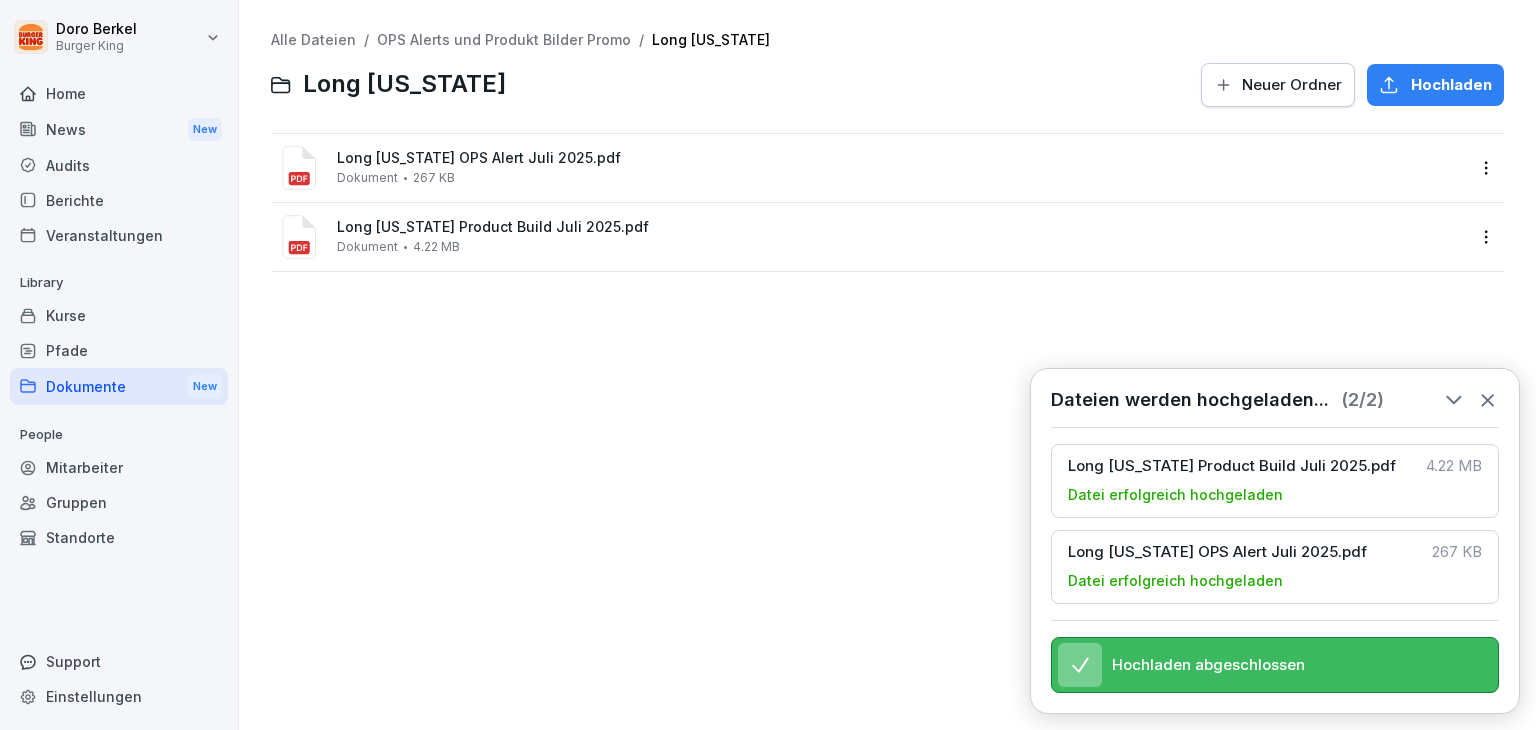 click on "Alle Dateien" at bounding box center [313, 39] 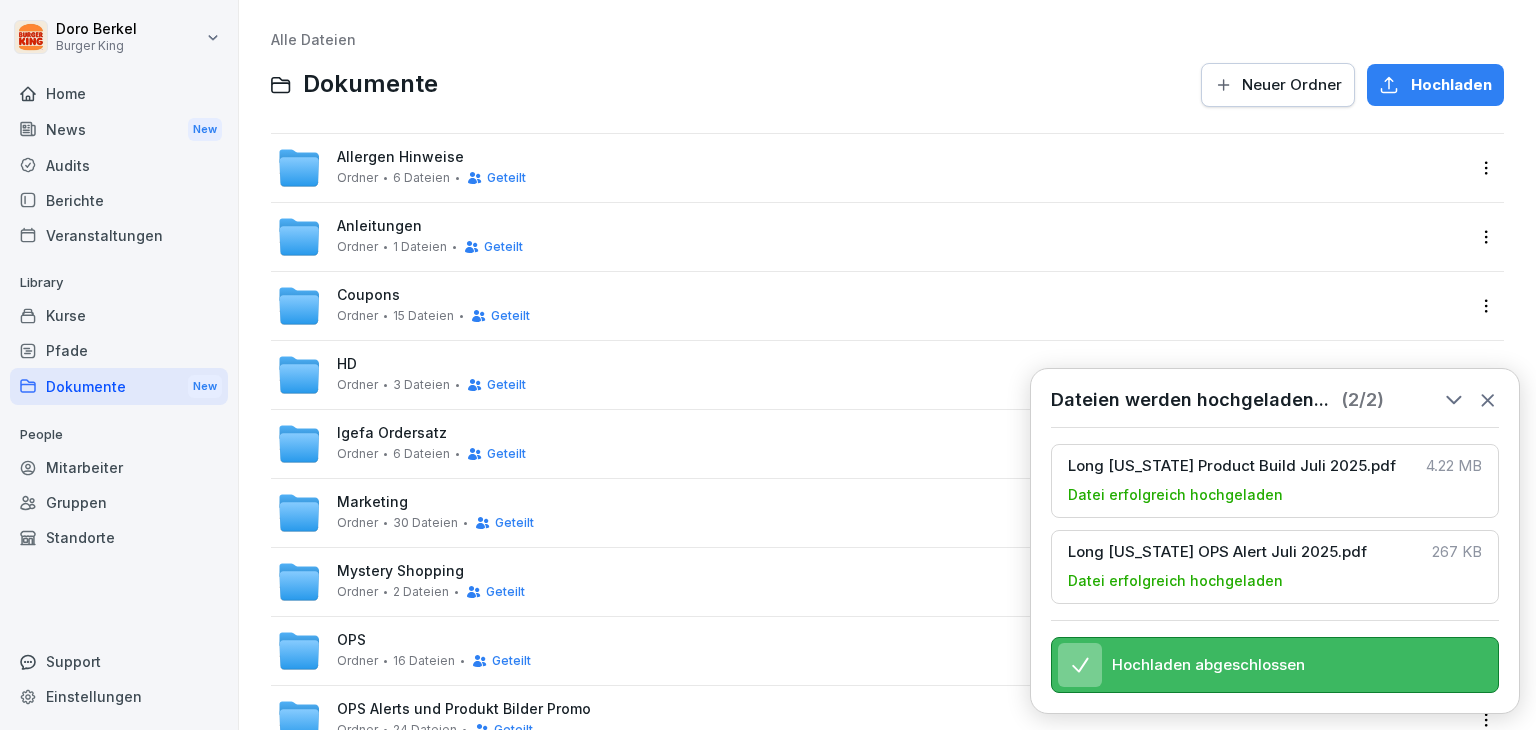 click on "Marketing" at bounding box center [372, 502] 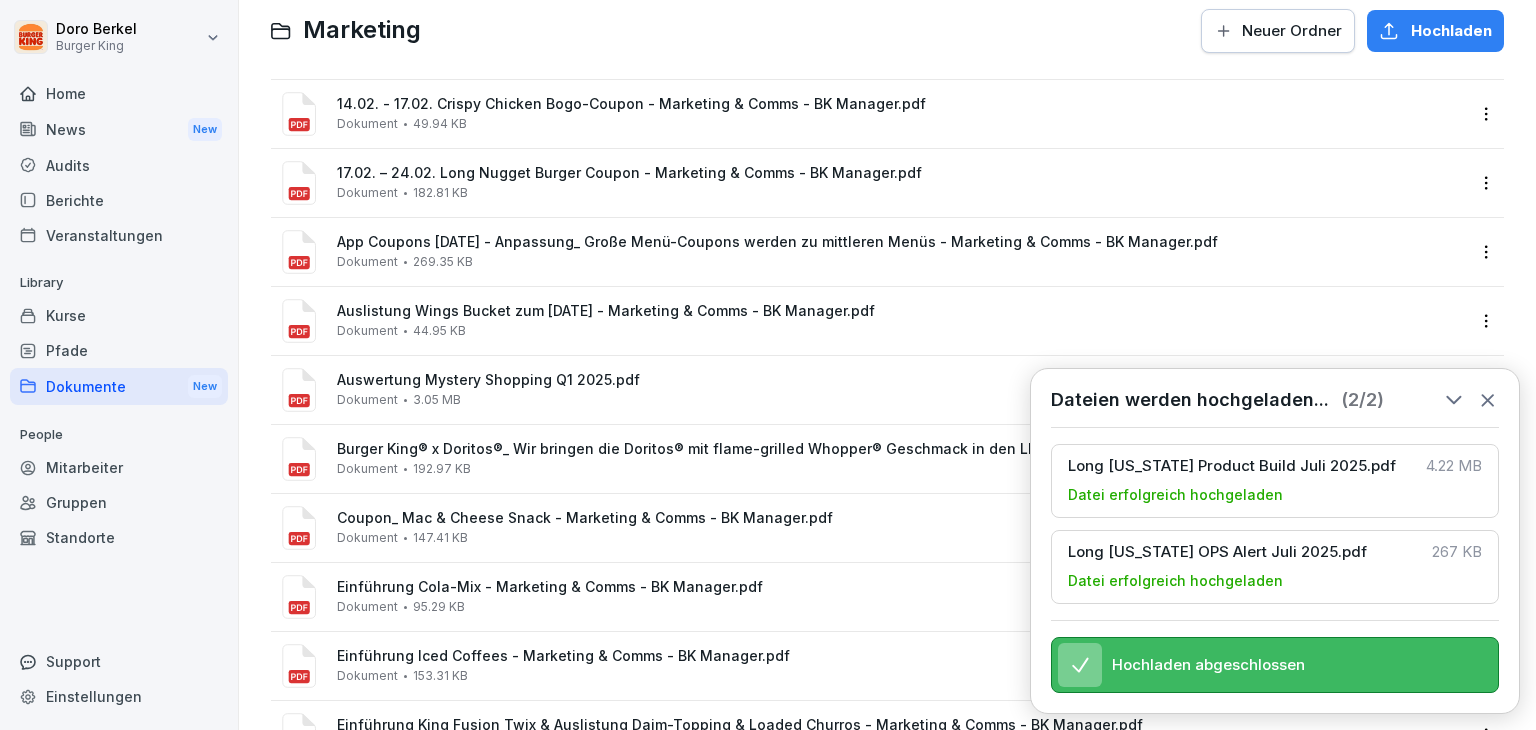 scroll, scrollTop: 0, scrollLeft: 0, axis: both 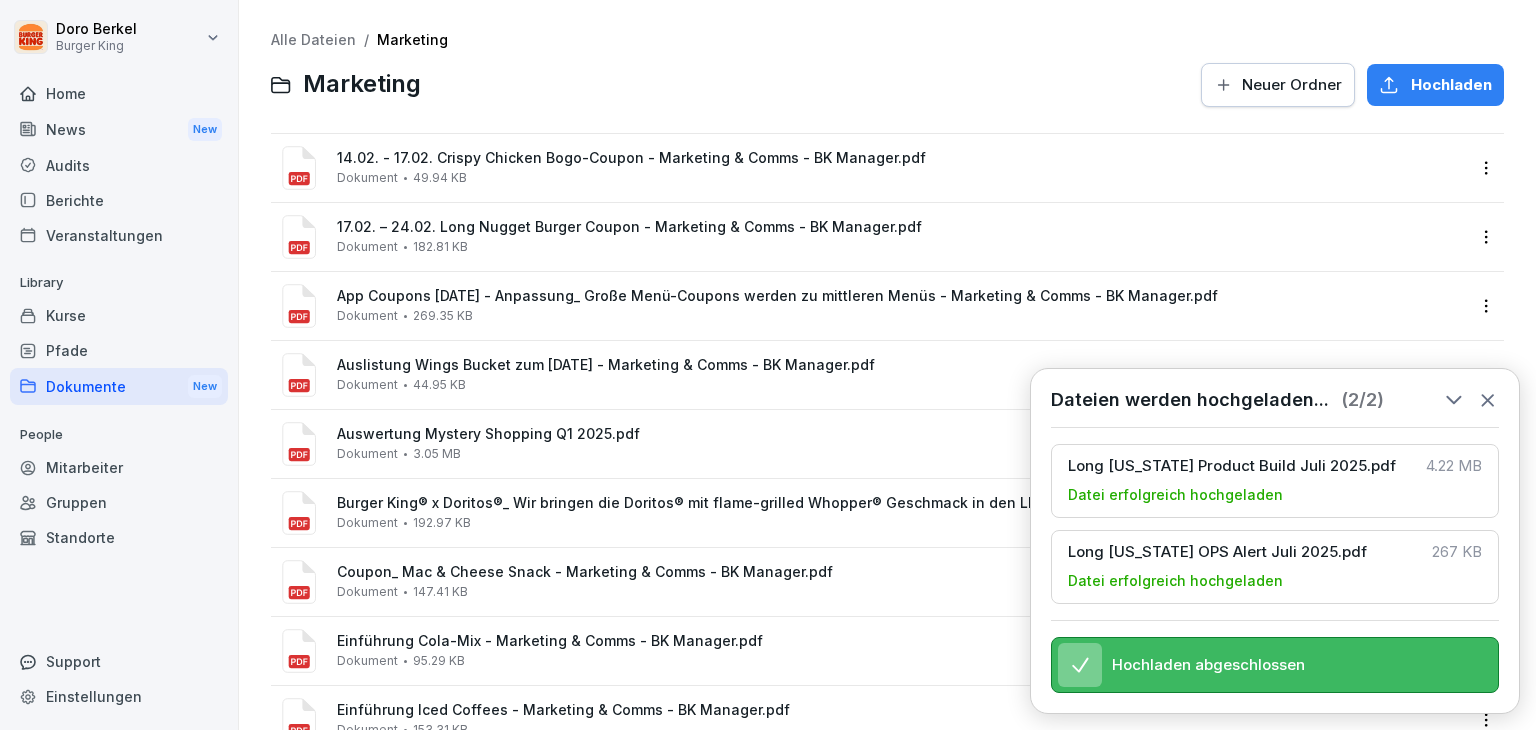 click on "Hochladen" at bounding box center [1451, 85] 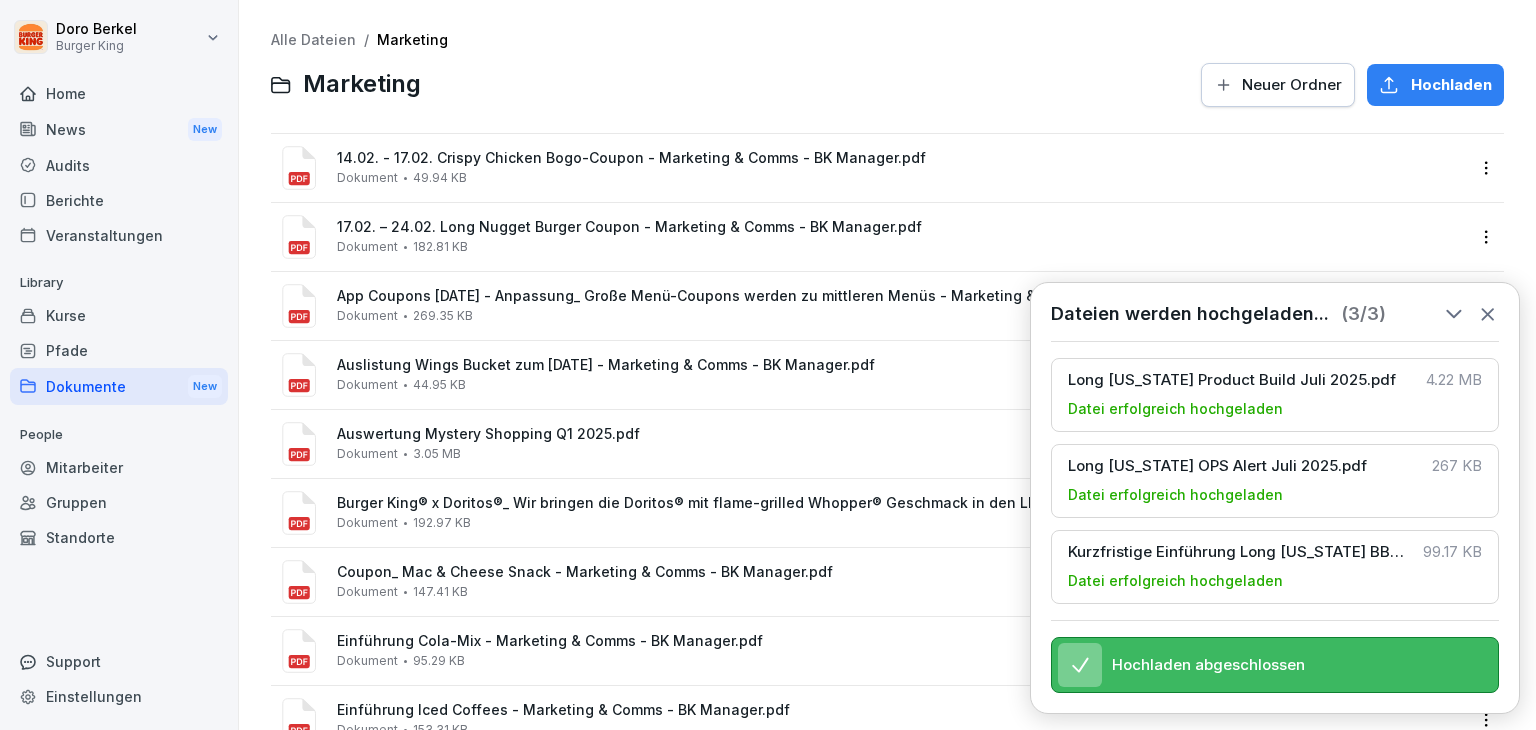 click on "Dokumente New" at bounding box center (119, 386) 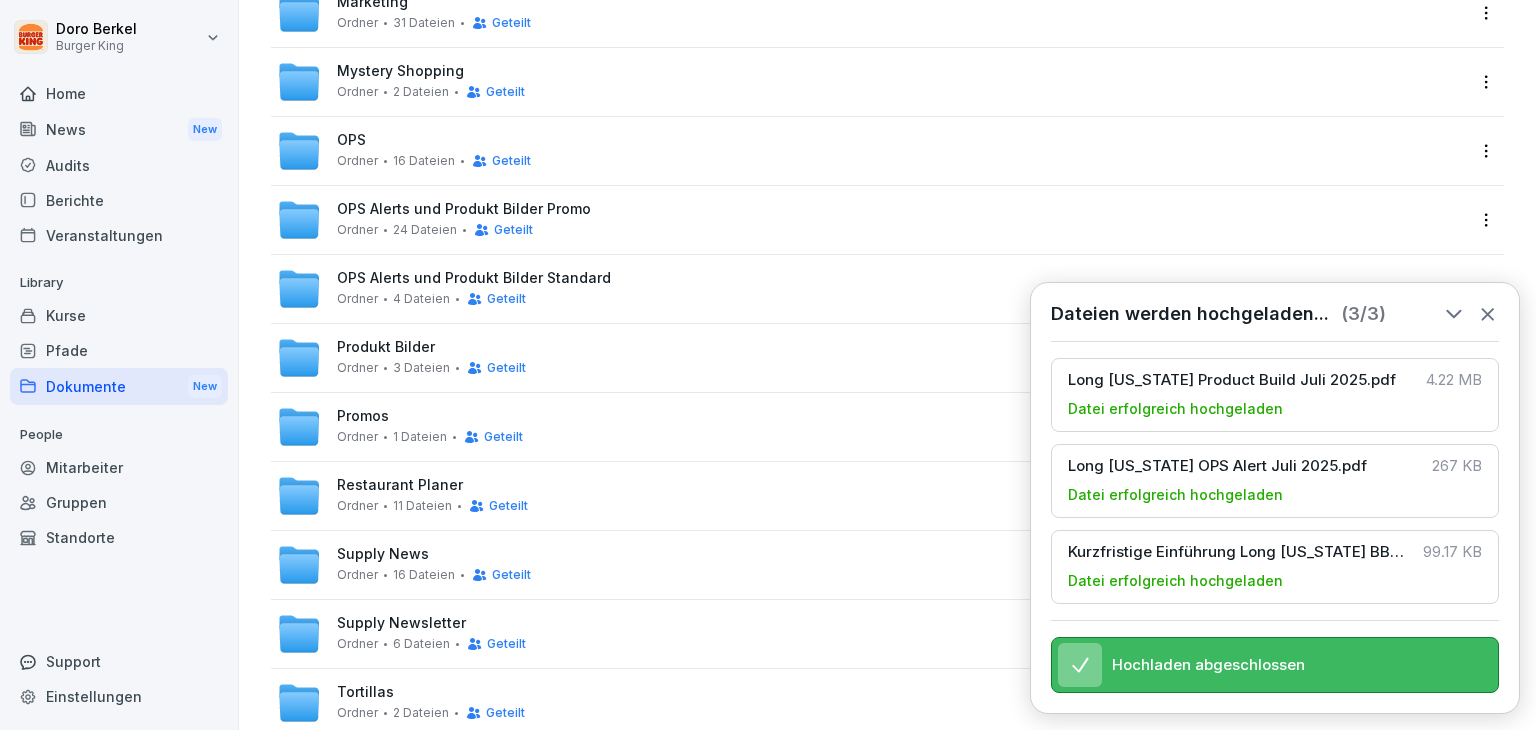scroll, scrollTop: 554, scrollLeft: 0, axis: vertical 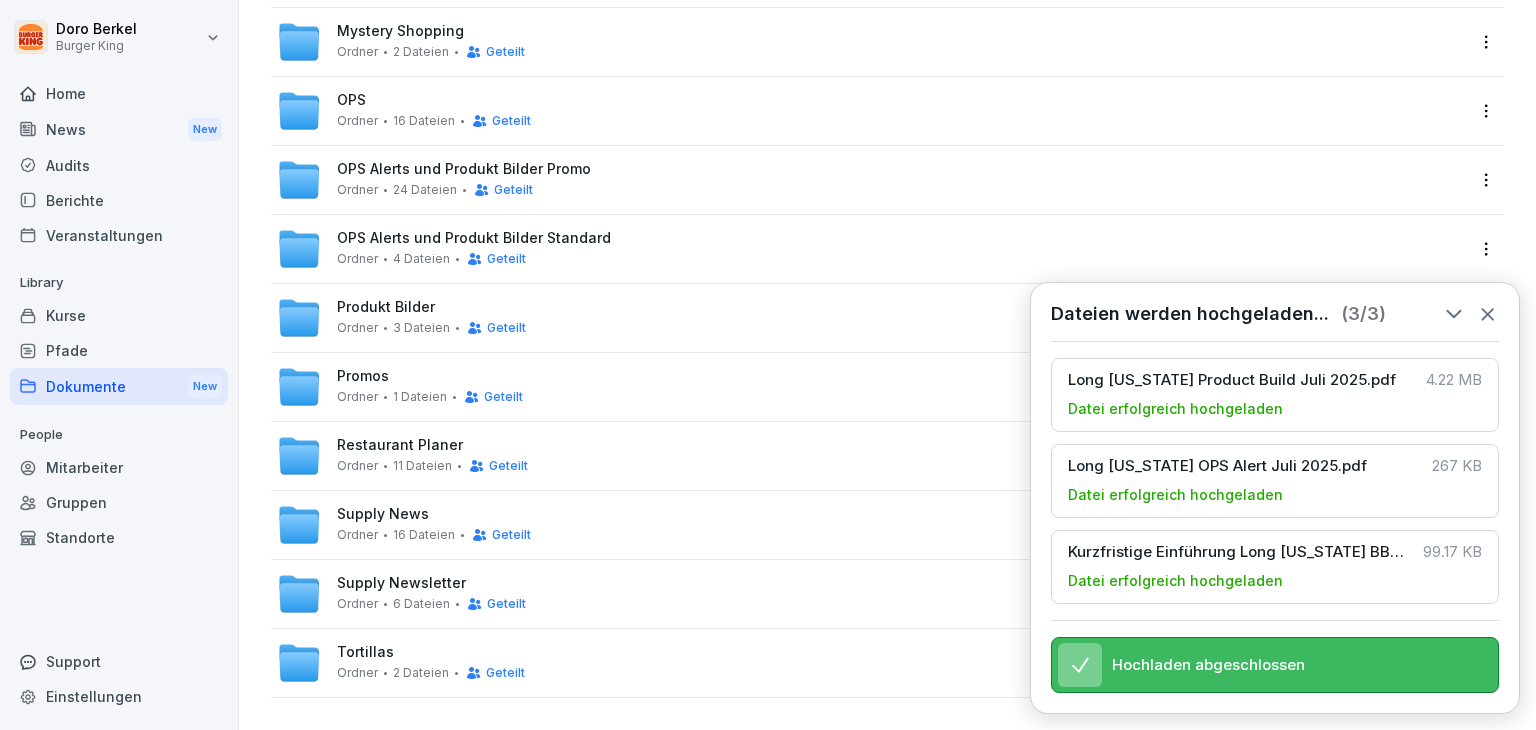click on "Supply Newsletter" at bounding box center (401, 583) 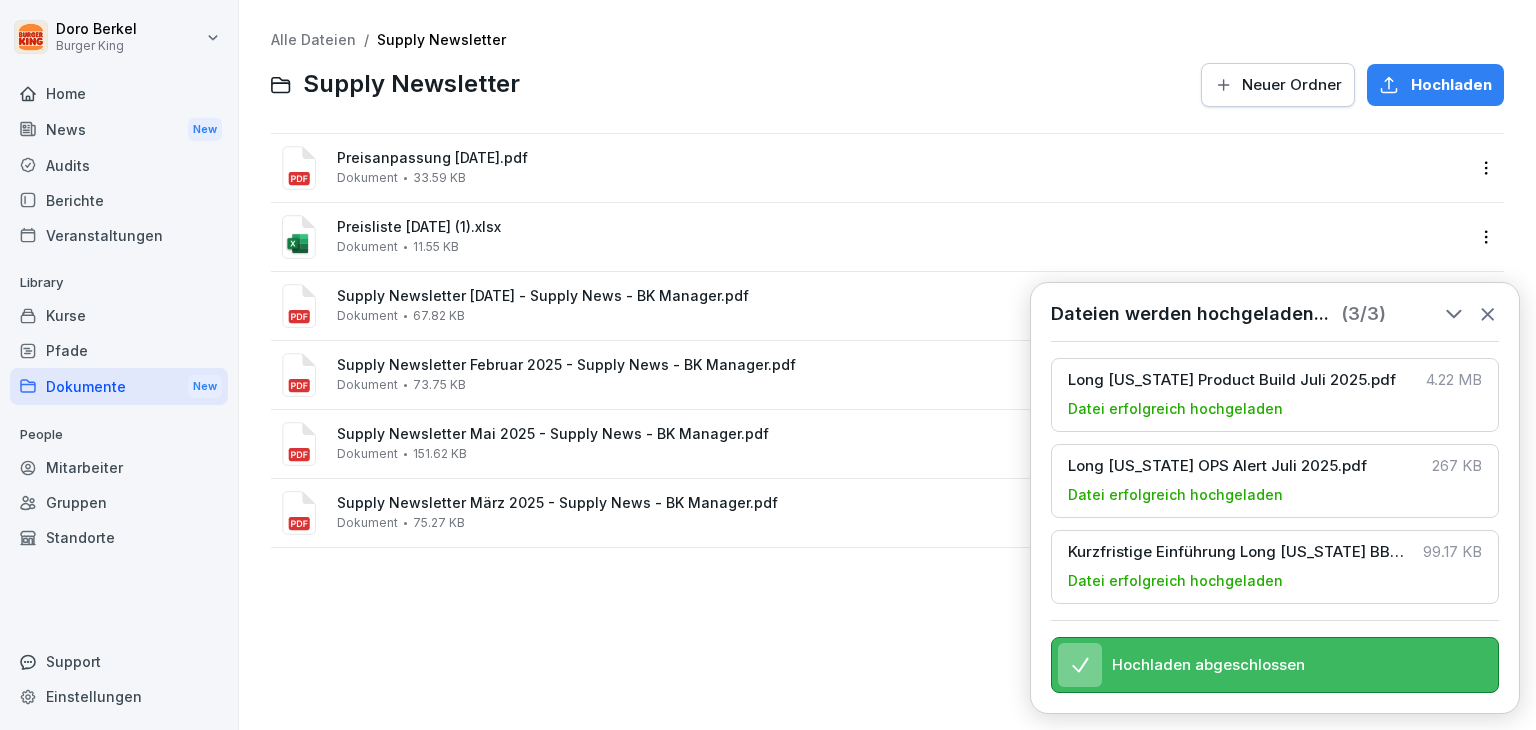 scroll, scrollTop: 0, scrollLeft: 0, axis: both 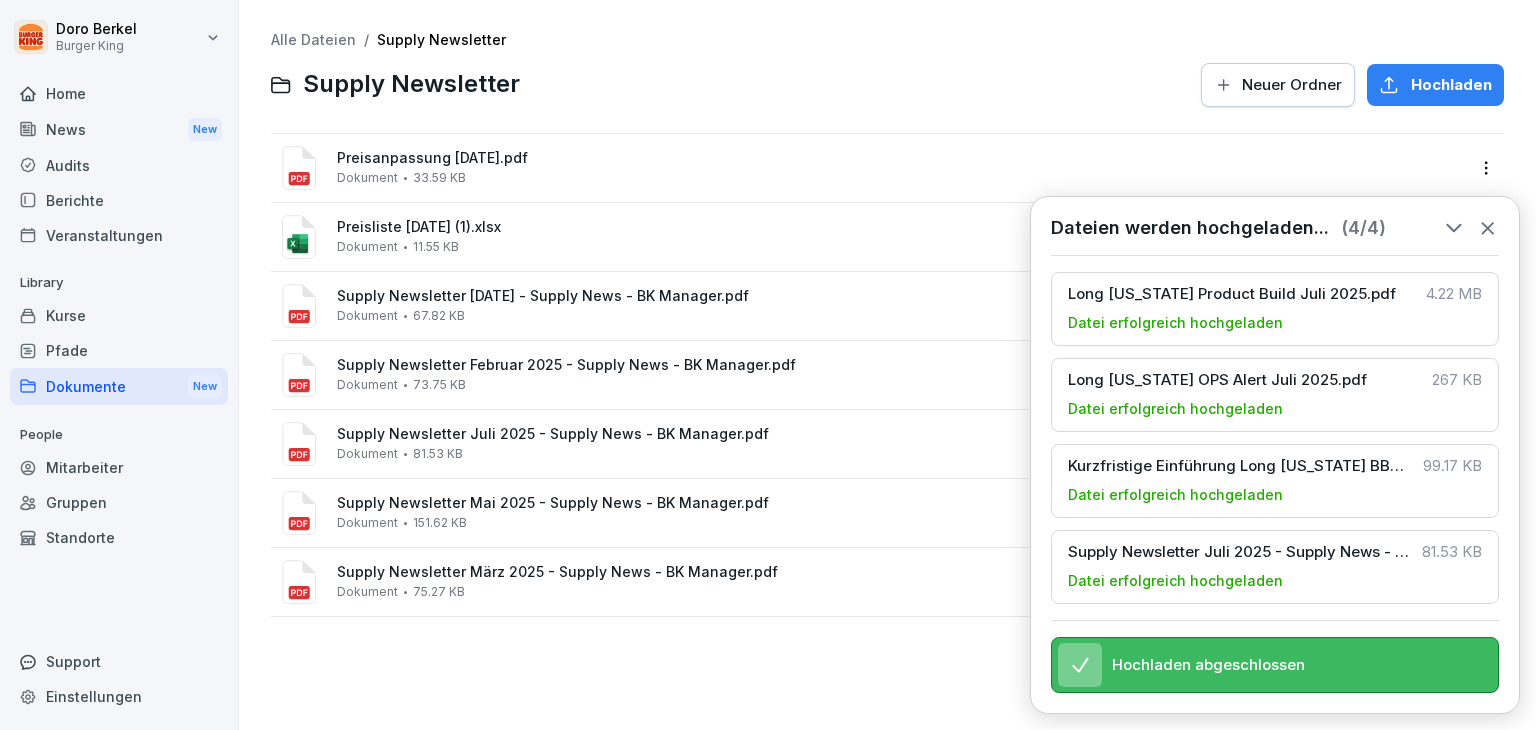 click on "Alle Dateien" at bounding box center (313, 39) 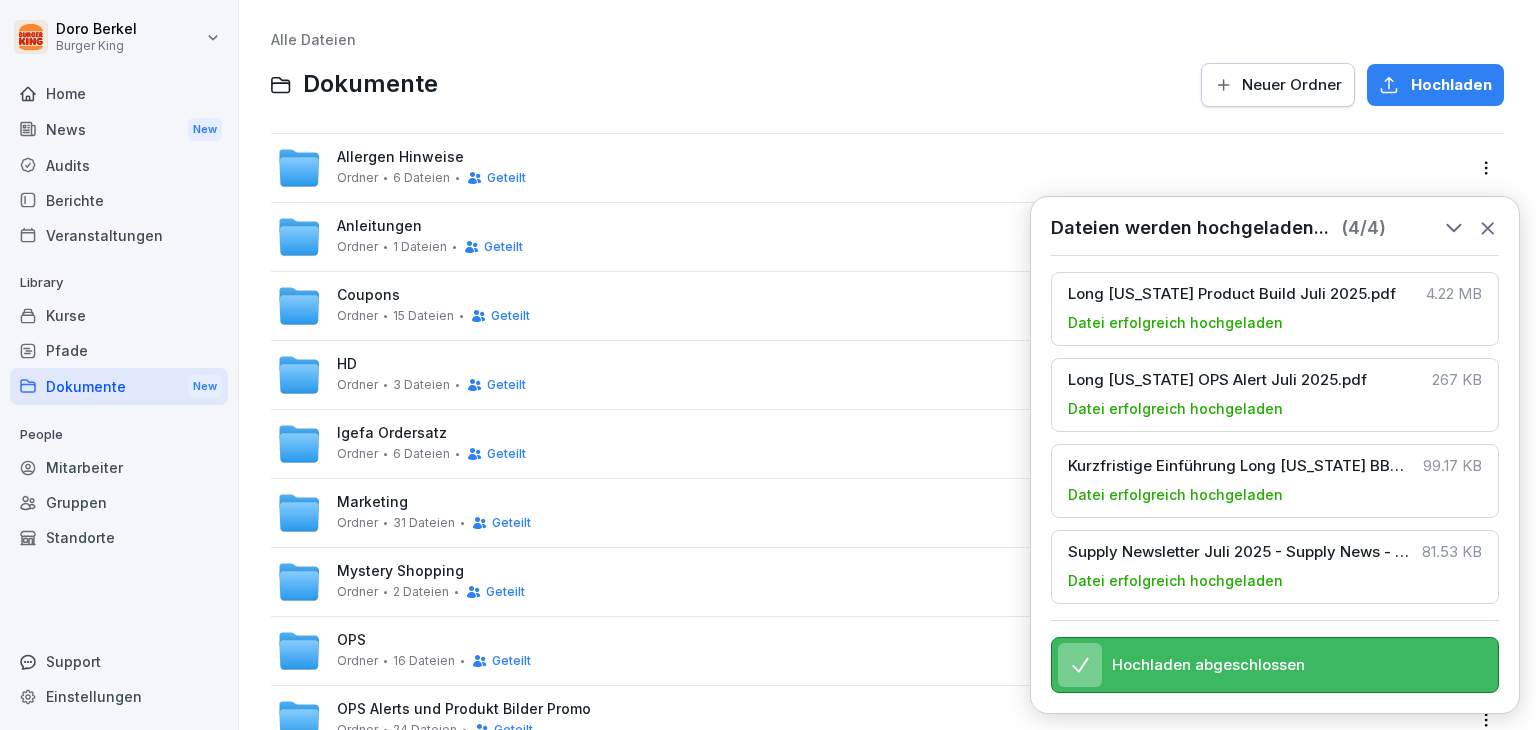 click on "OPS Ordner 16 Dateien Geteilt" at bounding box center [434, 650] 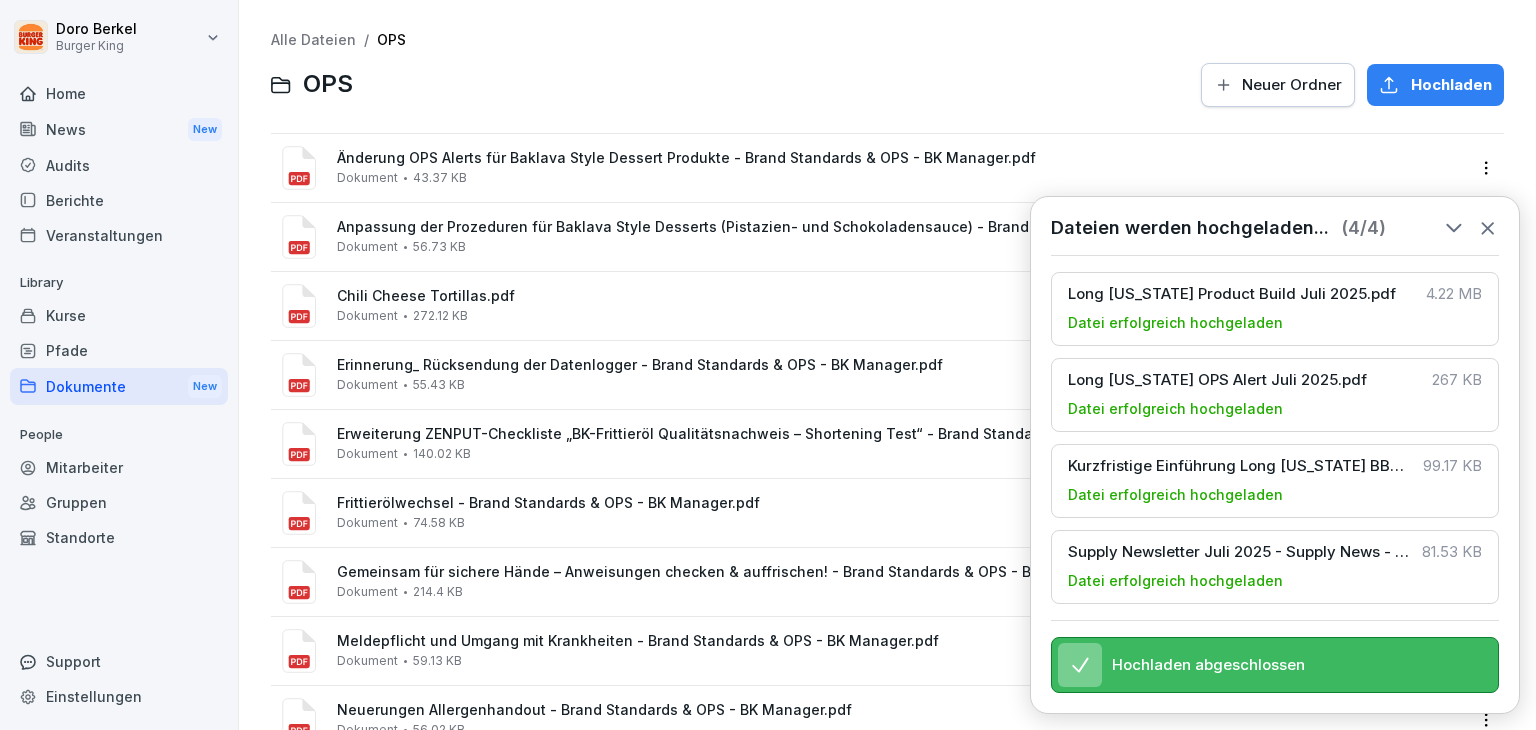 click on "Hochladen" at bounding box center (1451, 85) 